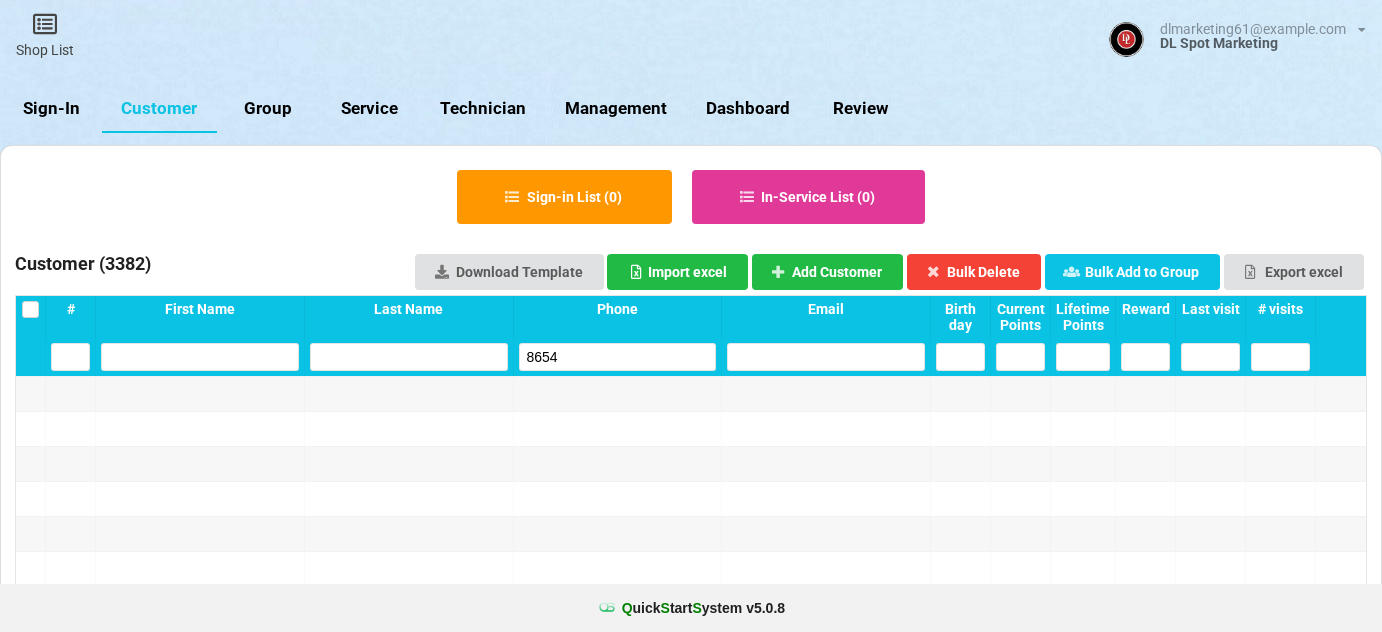 select on "25" 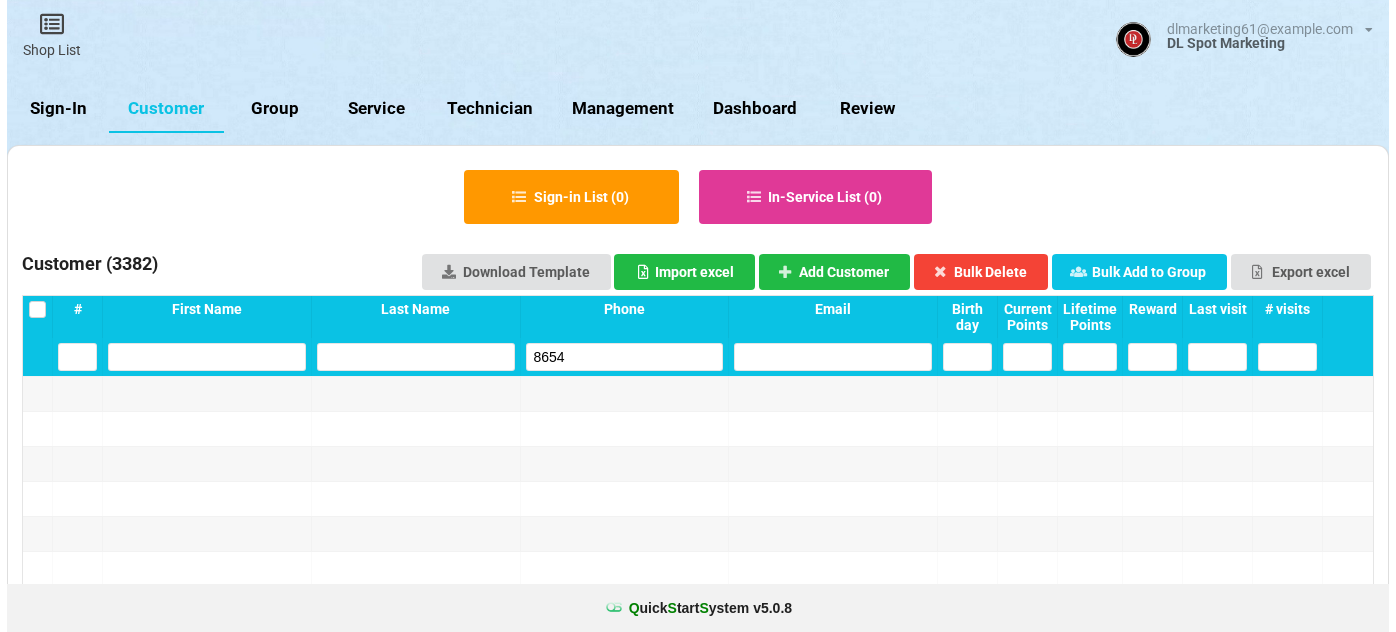 scroll, scrollTop: 0, scrollLeft: 0, axis: both 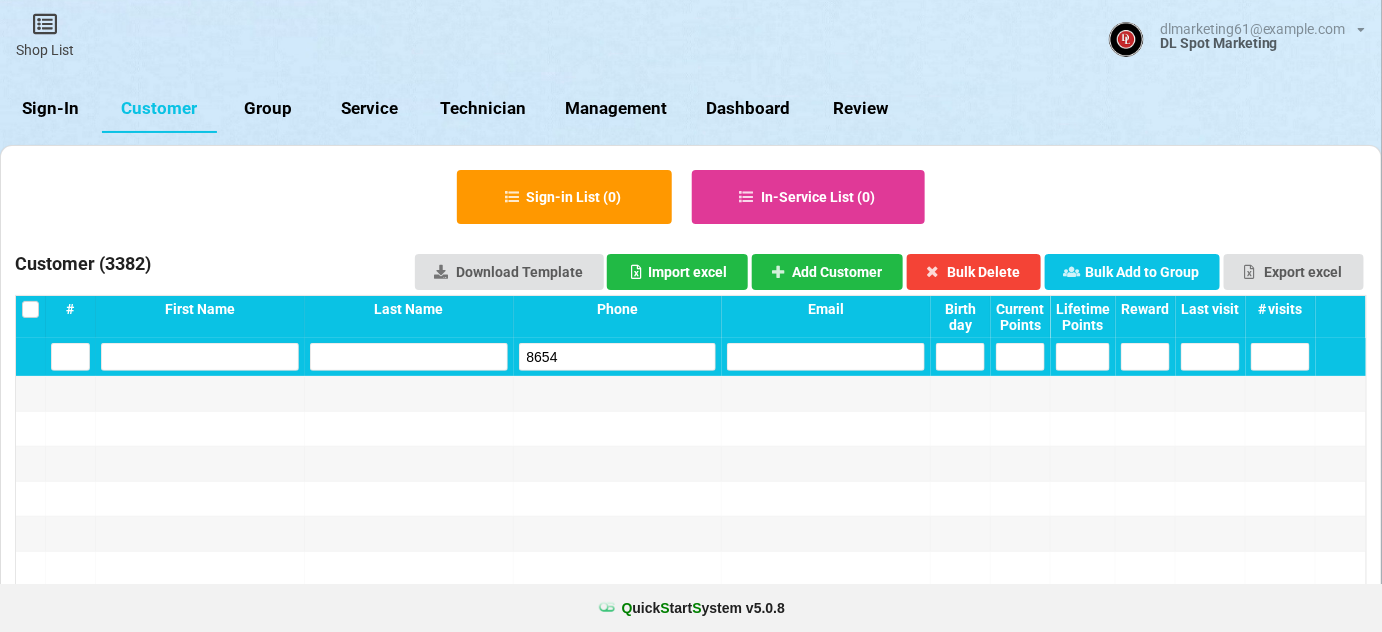 click on "Sign-In" at bounding box center [51, 109] 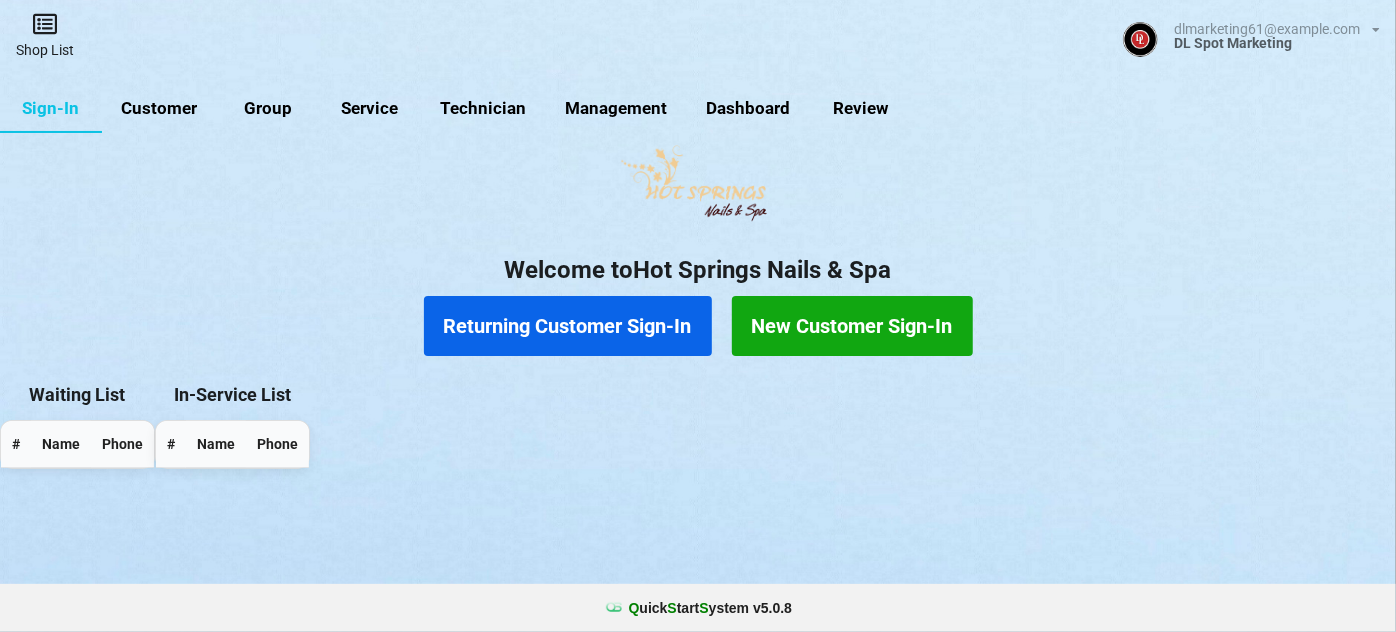click on "Shop List" at bounding box center [45, 35] 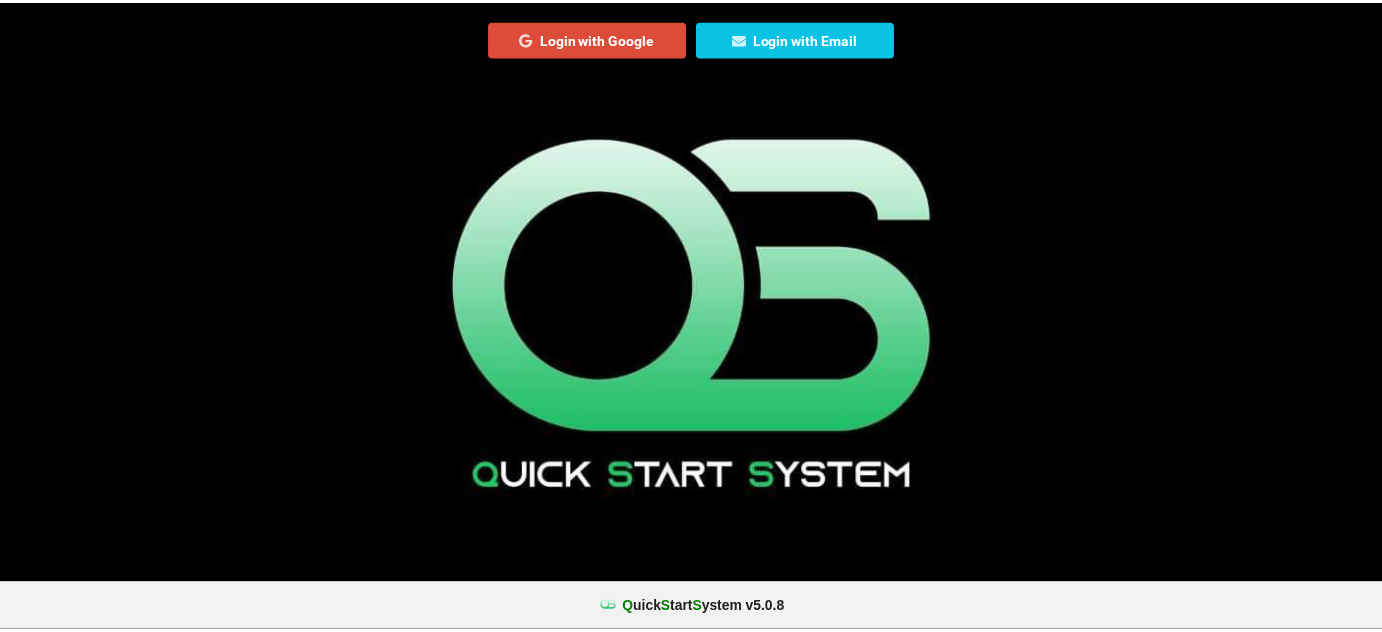 scroll, scrollTop: 0, scrollLeft: 0, axis: both 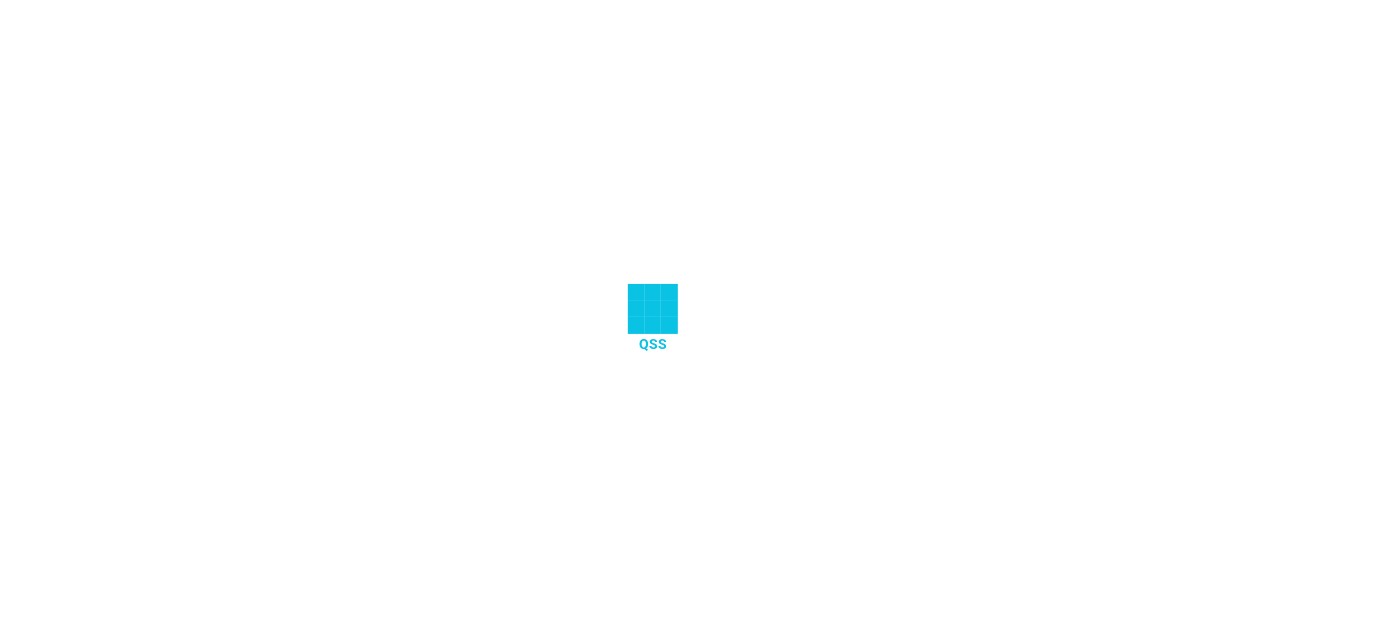select on "25" 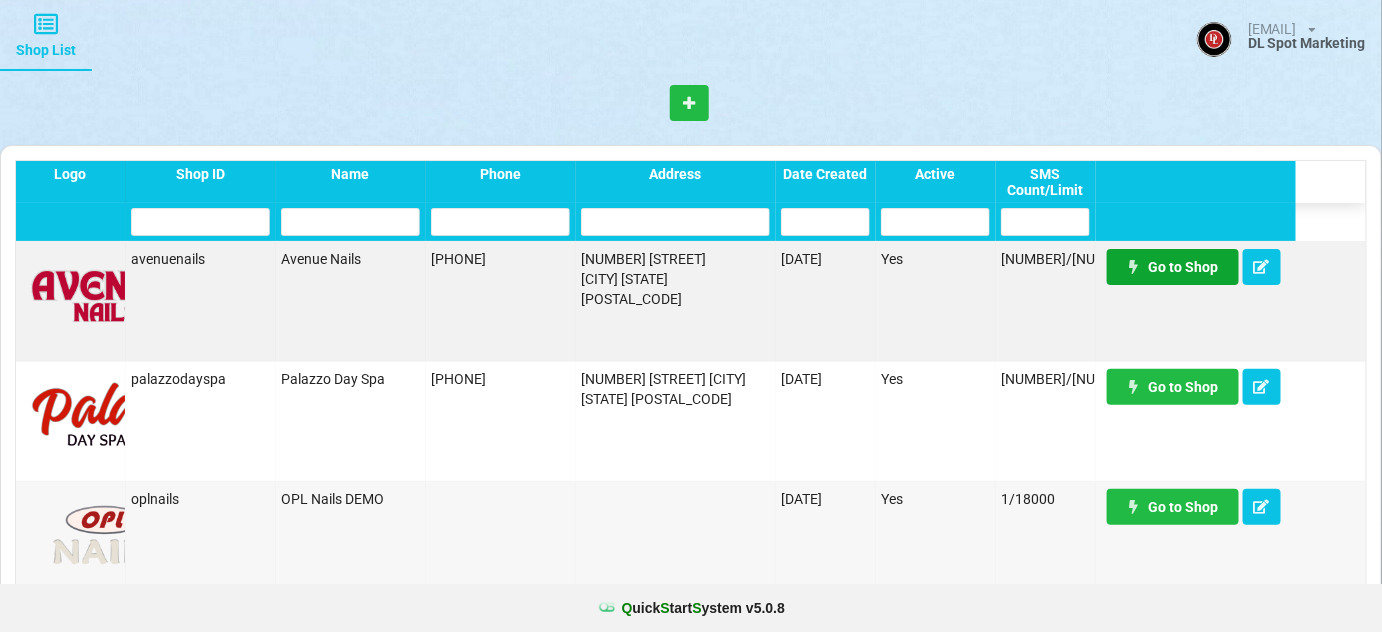 click on "Go to Shop" at bounding box center (1173, 267) 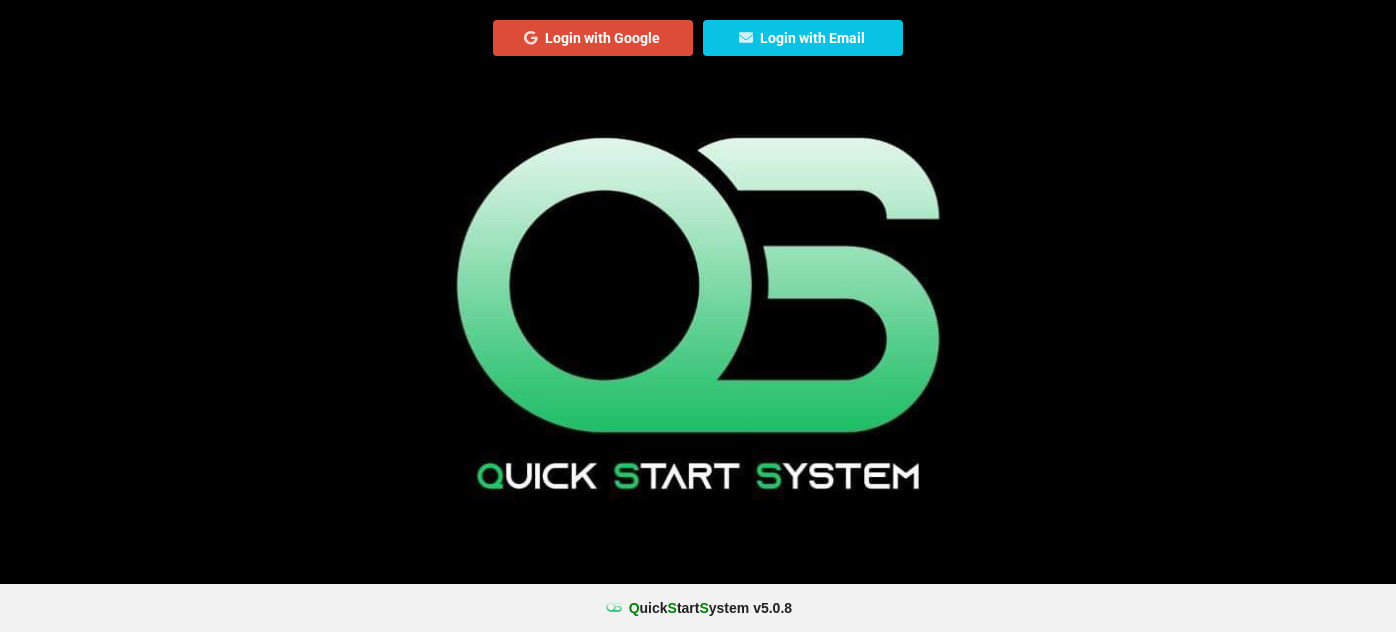 scroll, scrollTop: 0, scrollLeft: 0, axis: both 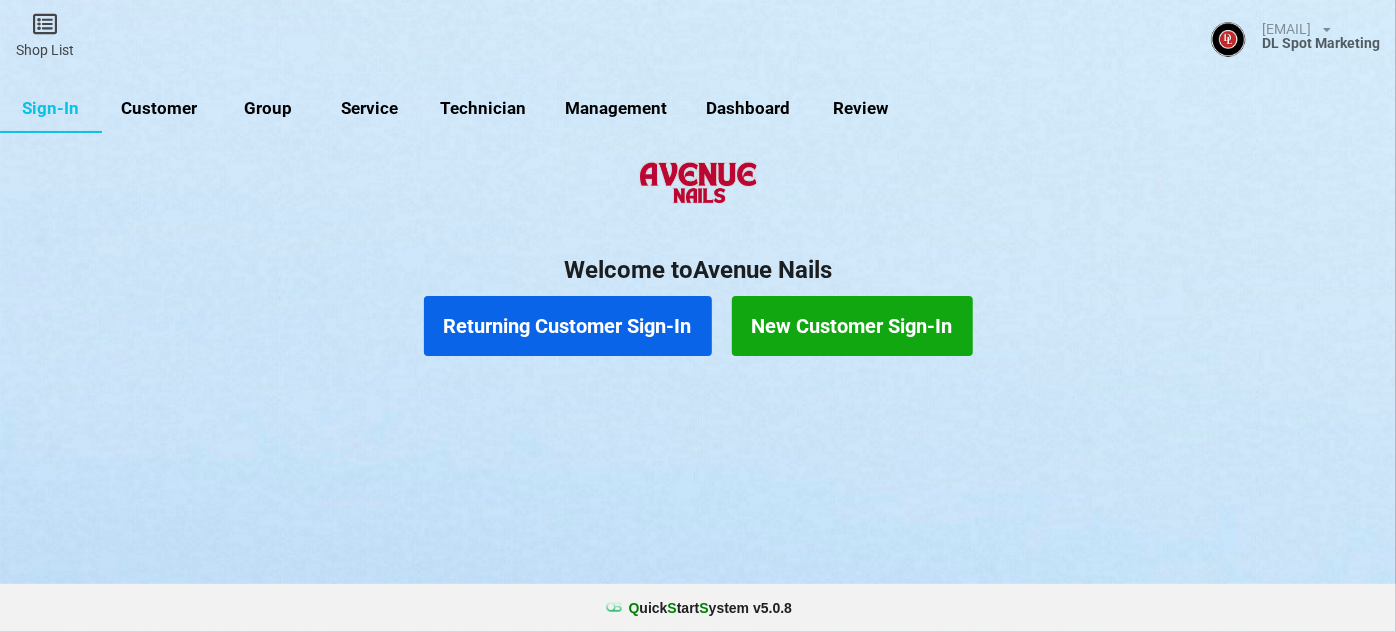 click on "Customer" at bounding box center [159, 109] 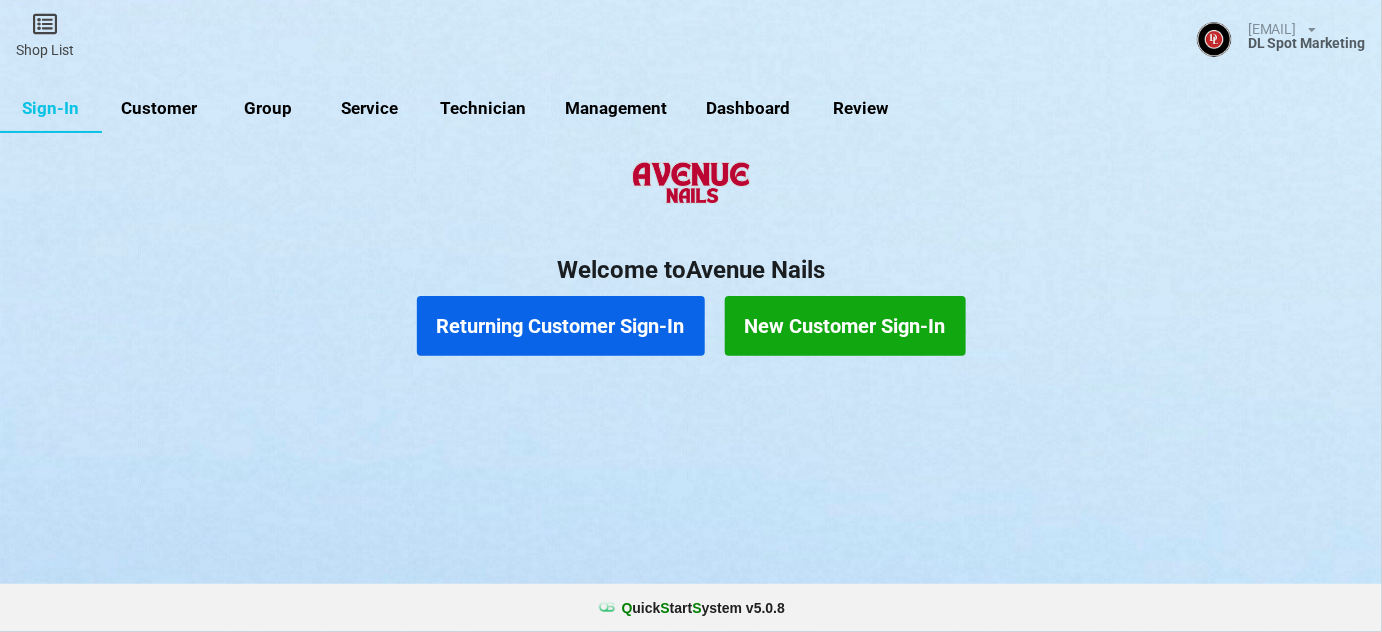 select on "25" 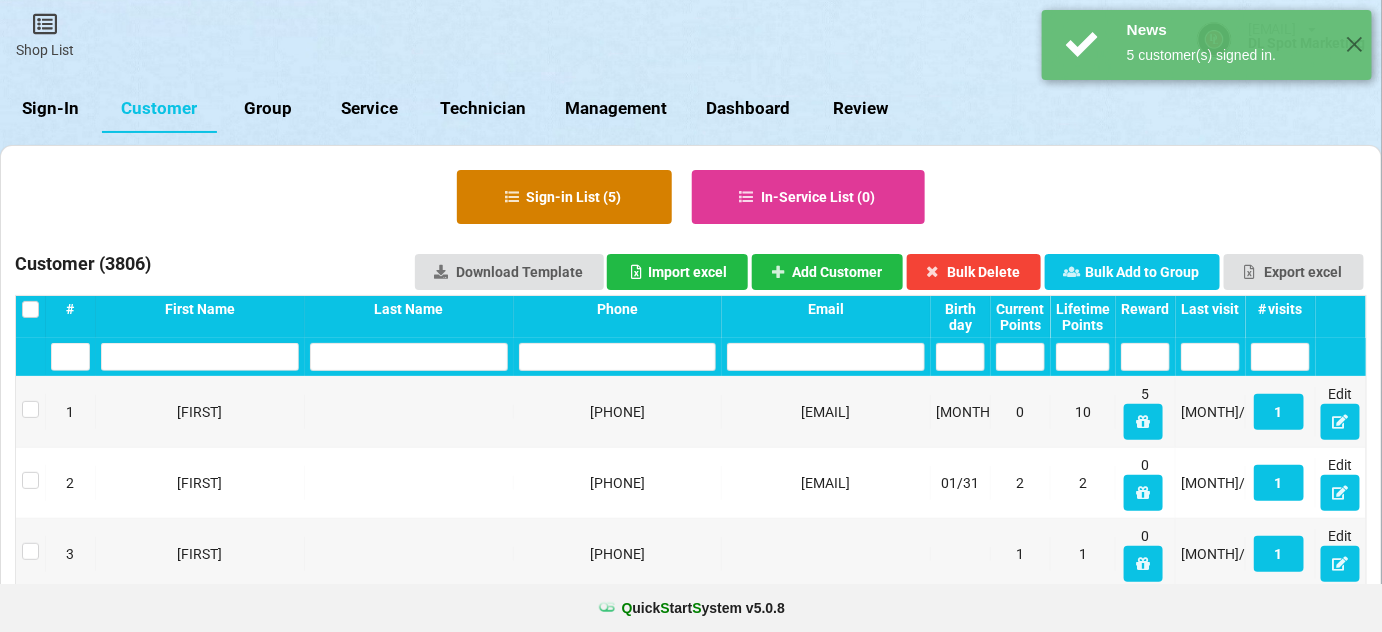 click on "Sign-in List ( 5 )" at bounding box center (564, 197) 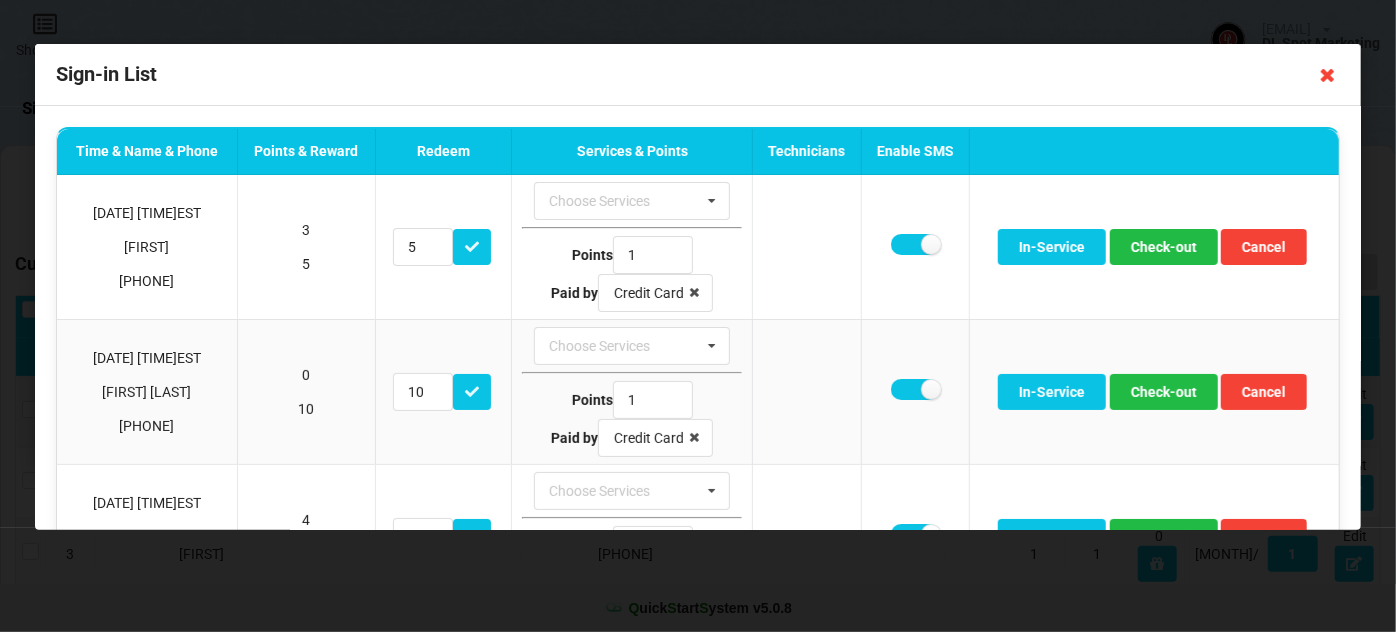 click at bounding box center [1328, 75] 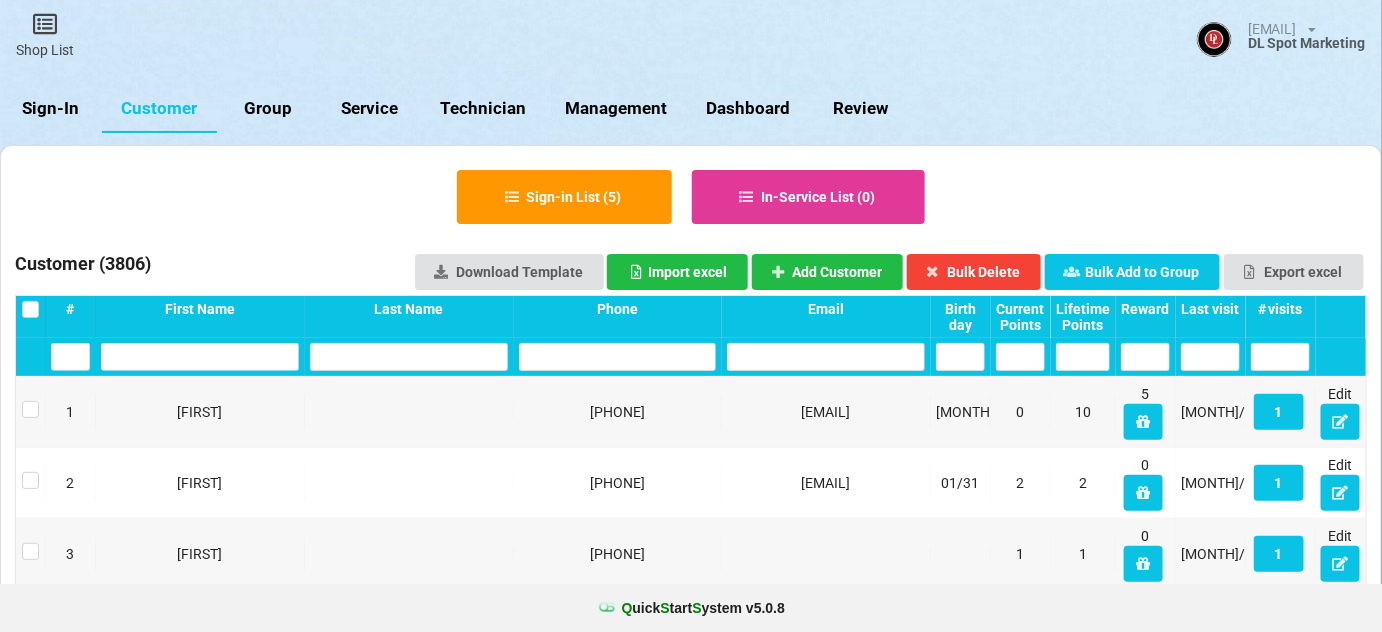 click on "Last visit" at bounding box center [1210, 309] 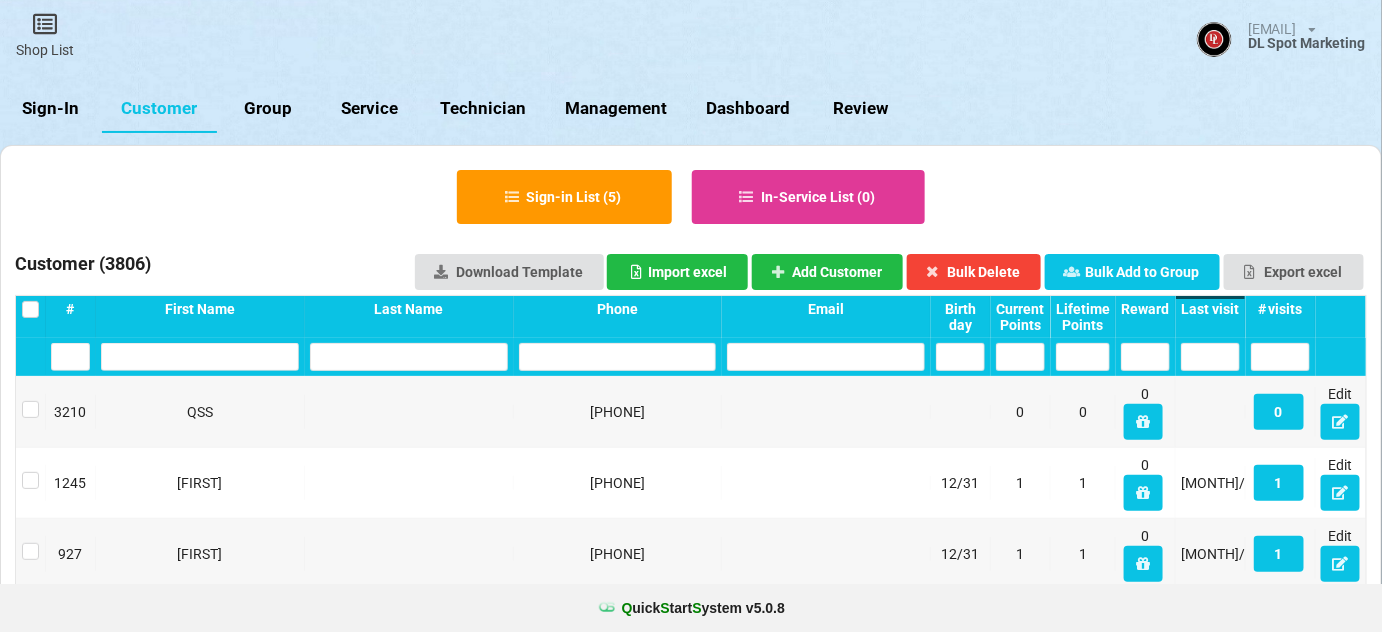 click on "Last visit" at bounding box center [1210, 309] 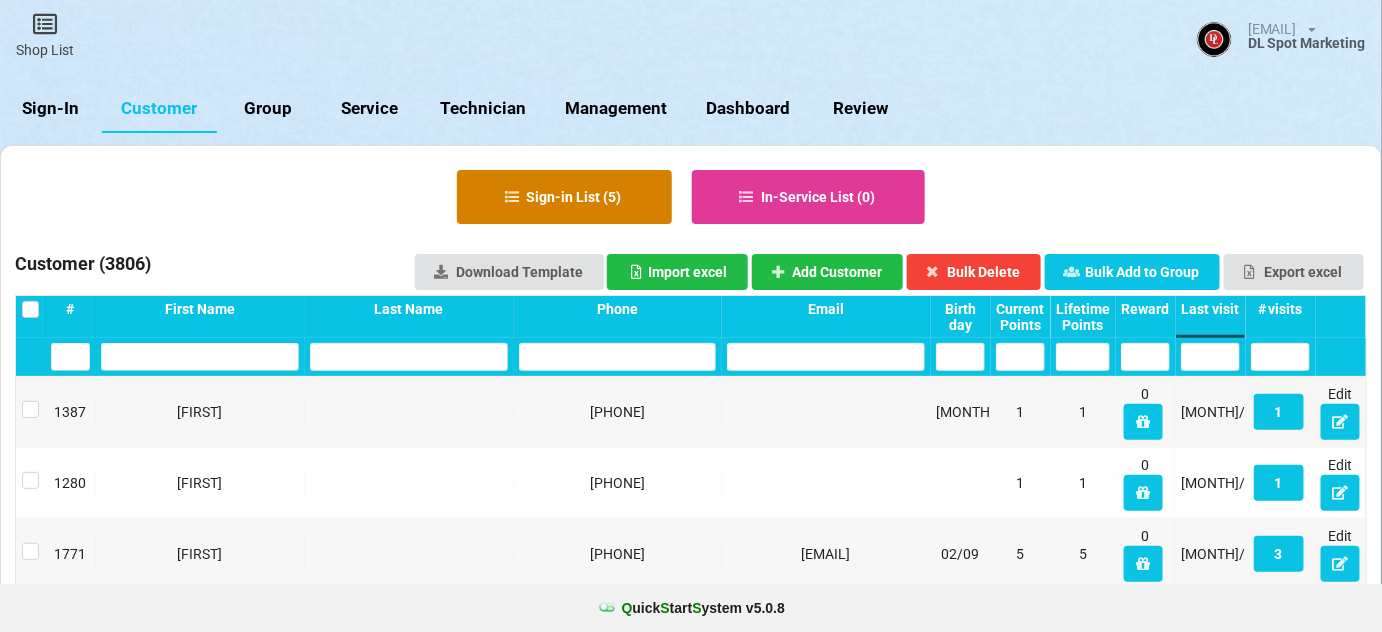 click on "Sign-in List ( 5 )" at bounding box center (564, 197) 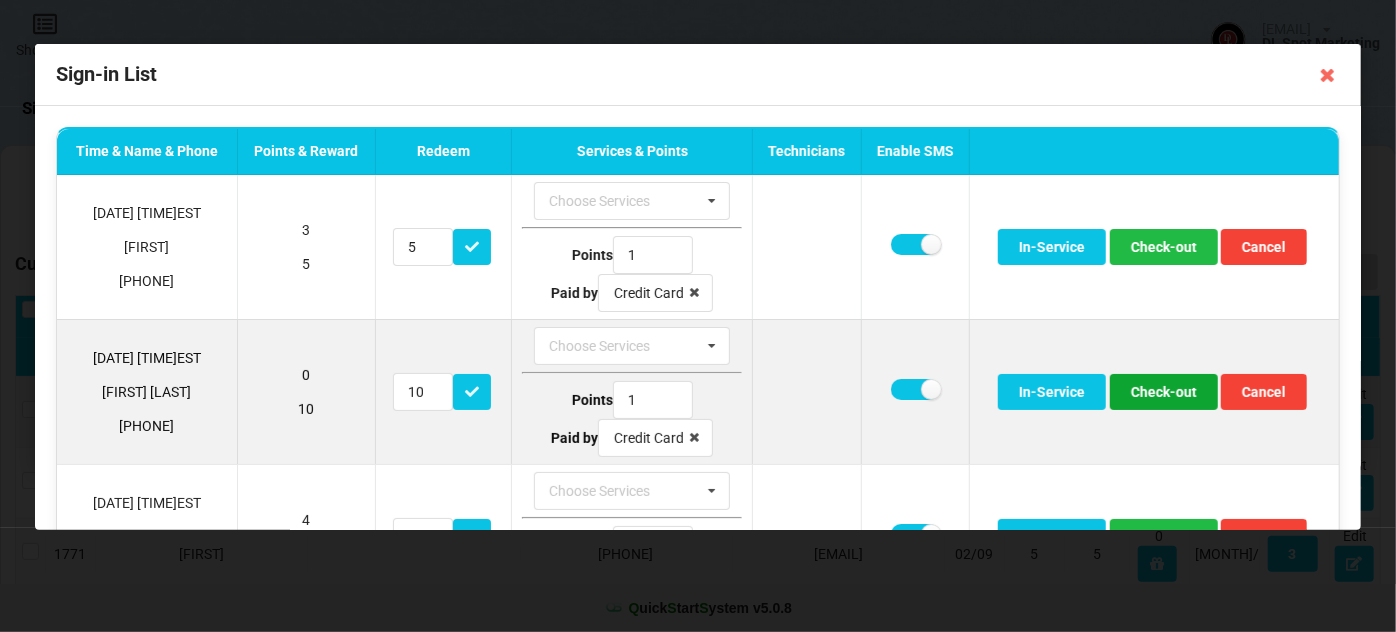 click on "Check-out" at bounding box center (1164, 392) 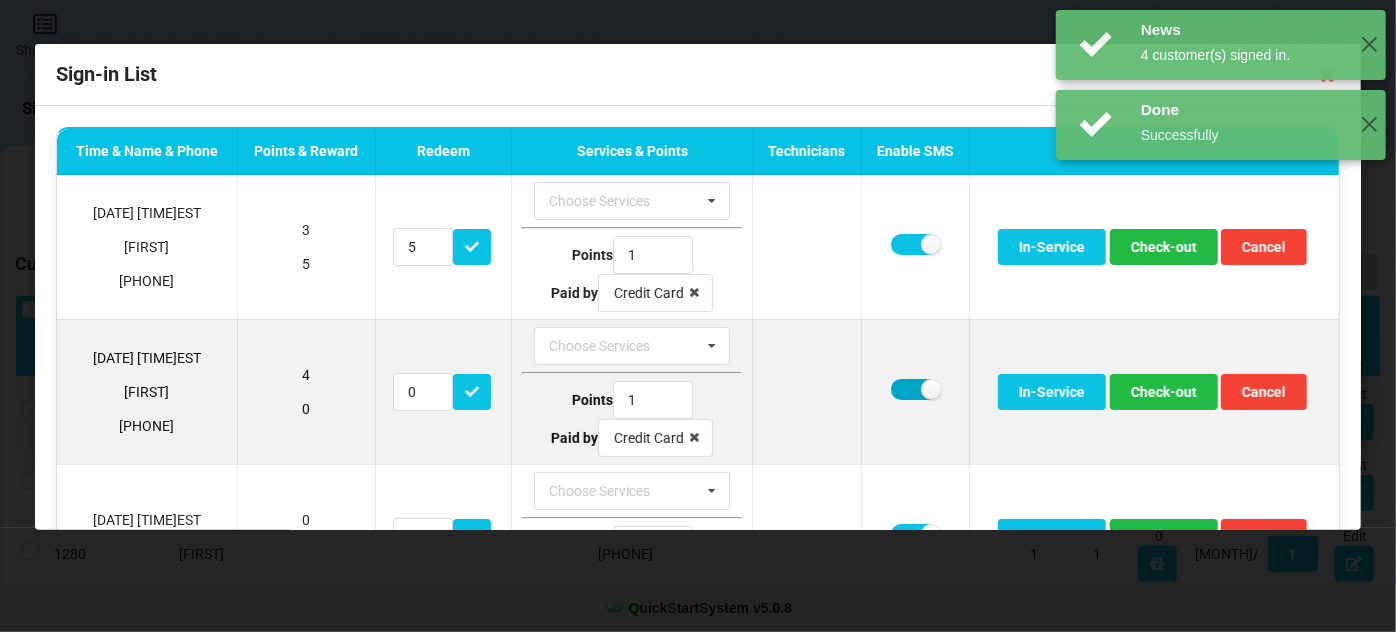 click at bounding box center (915, 389) 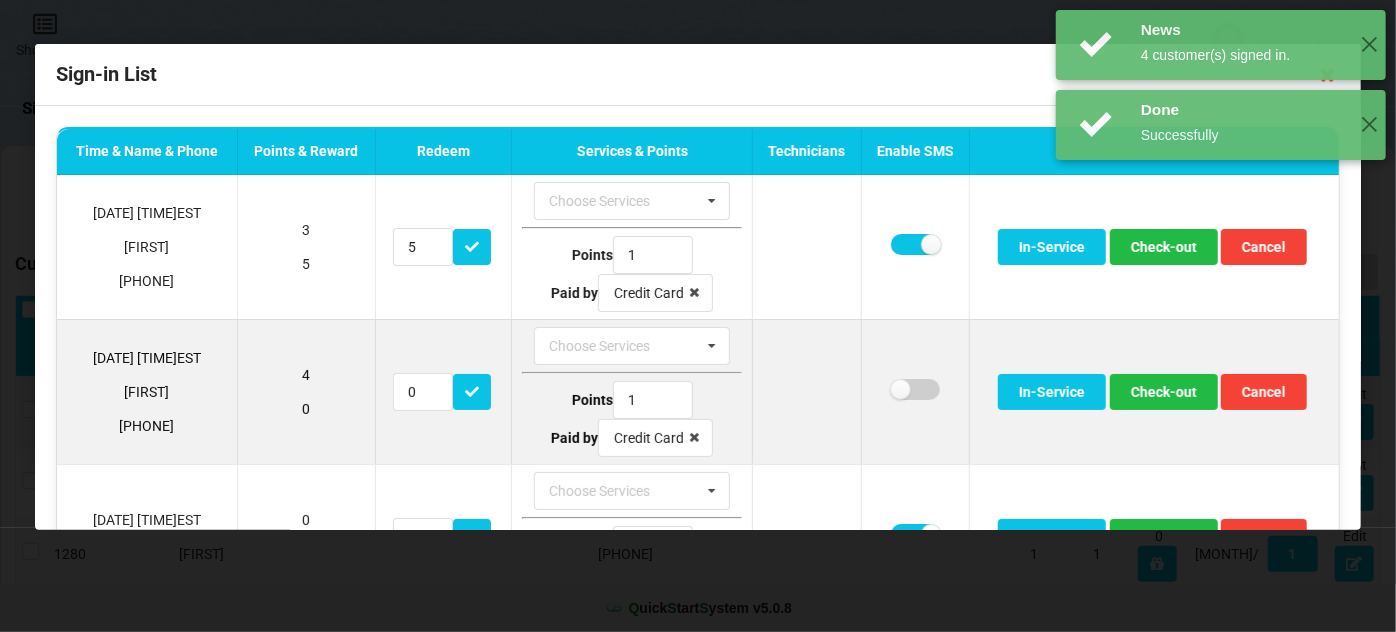 checkbox on "false" 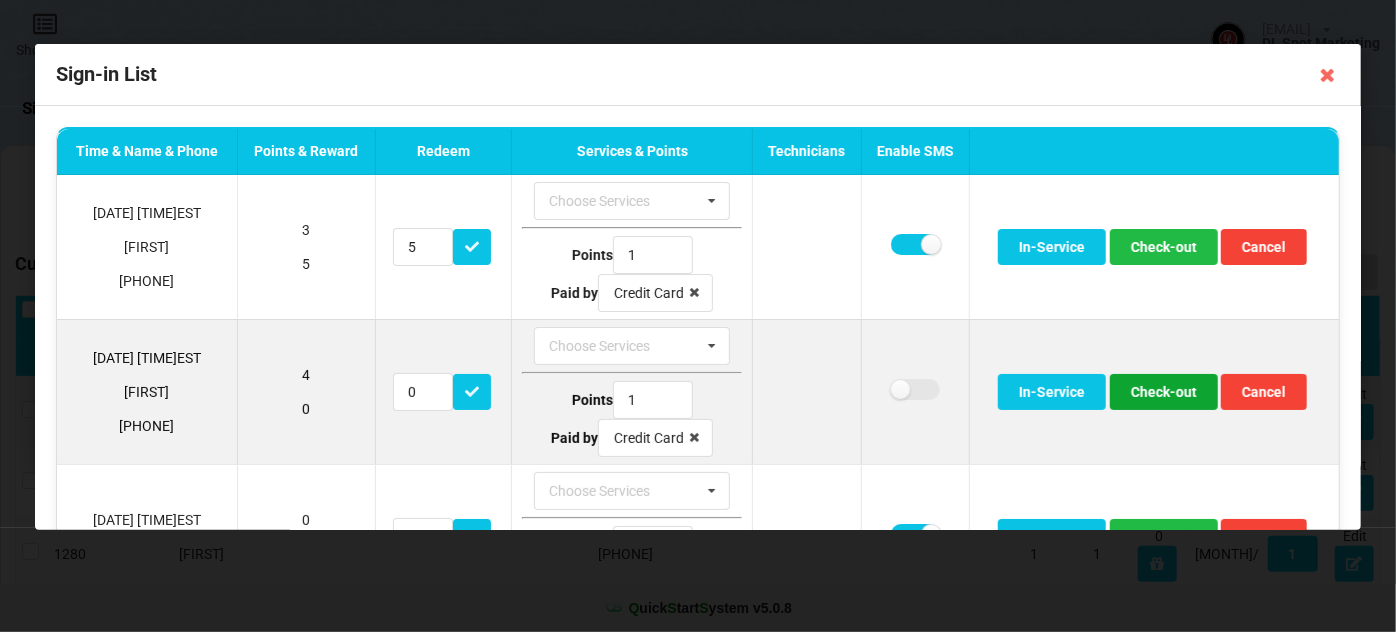 click on "Check-out" at bounding box center (1164, 392) 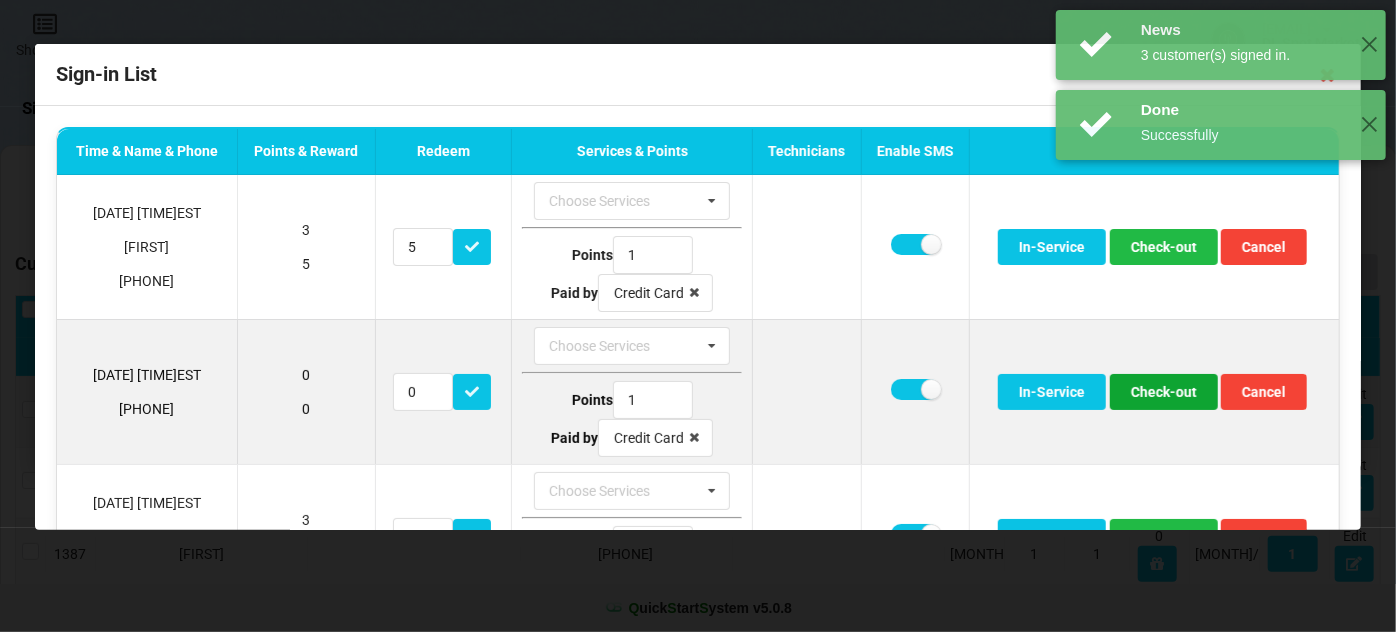 click on "Check-out" at bounding box center (1164, 392) 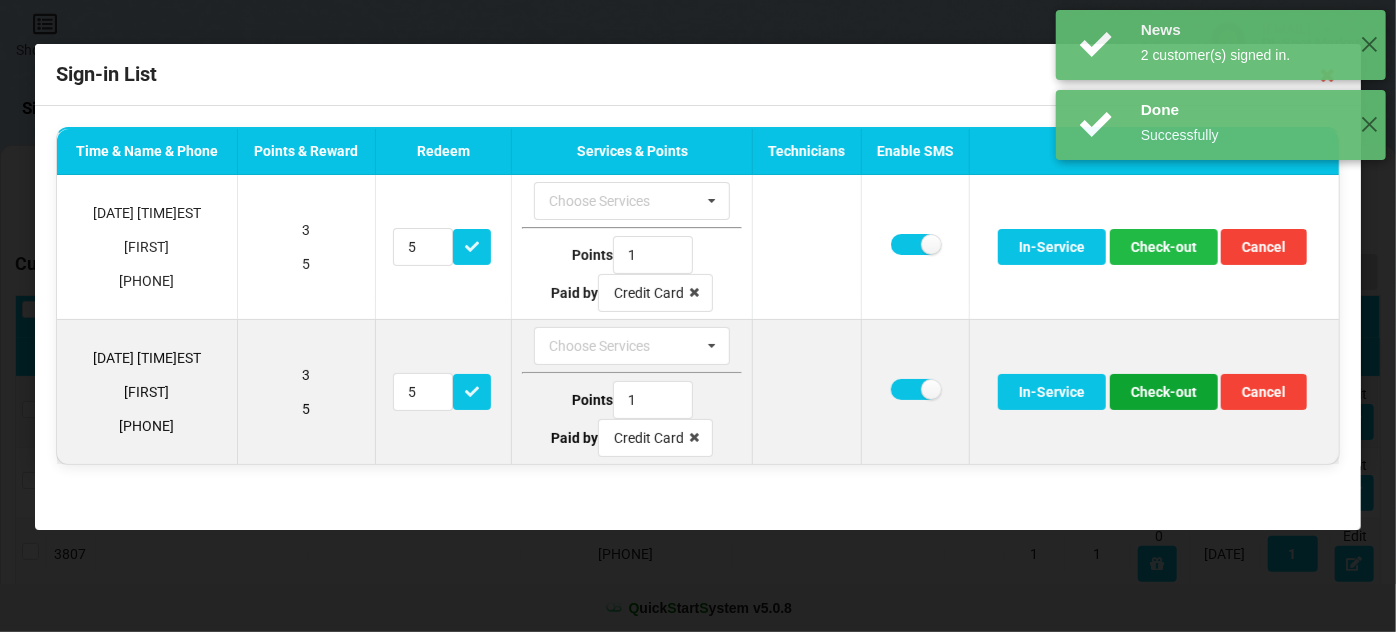click on "Check-out" at bounding box center [1164, 392] 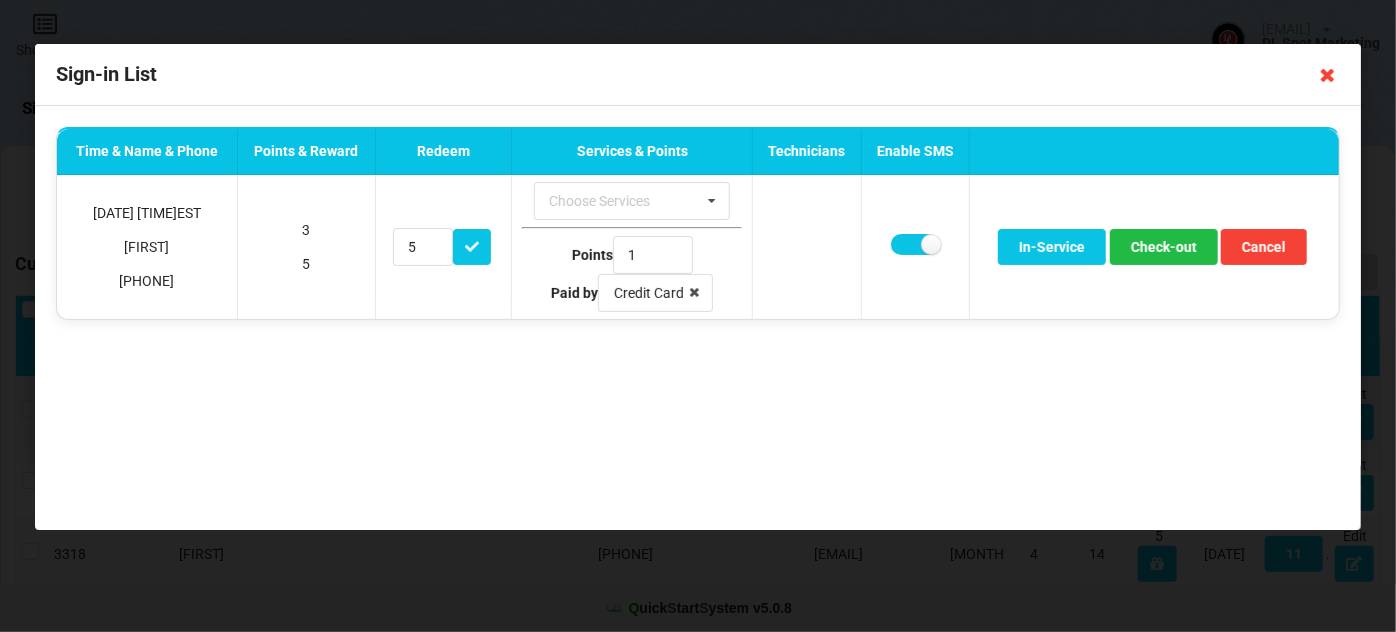 click at bounding box center (1328, 75) 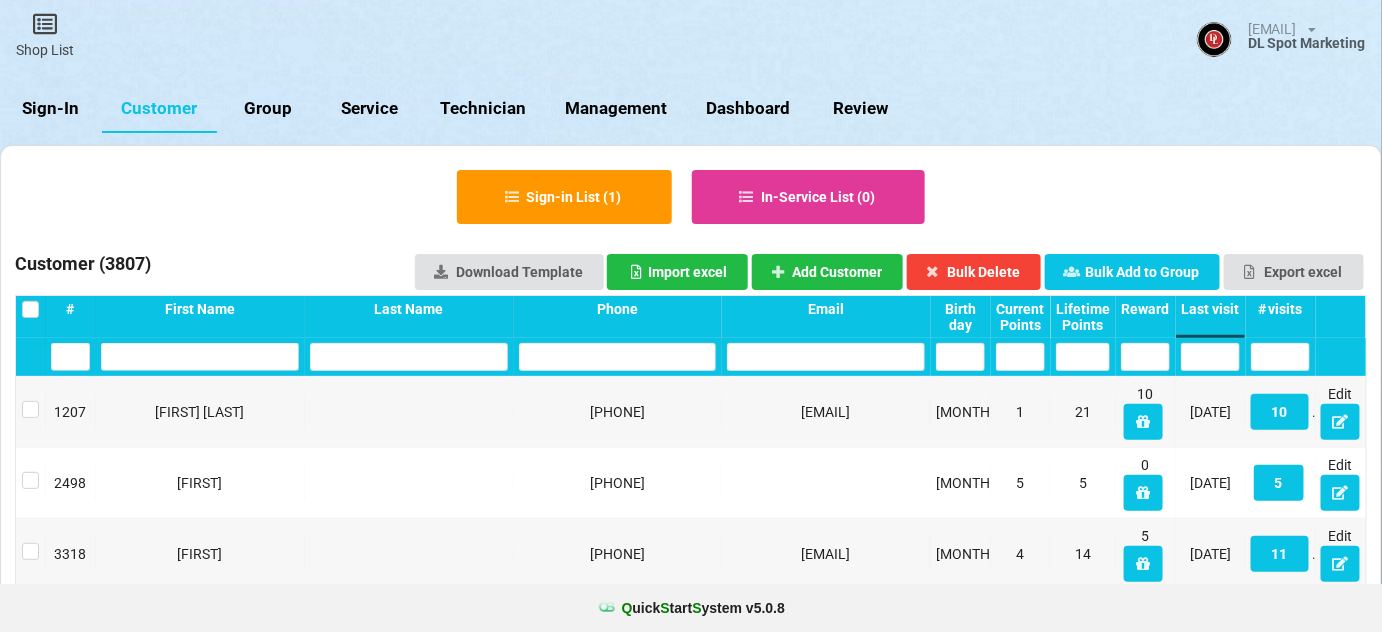 click on "Sign-In" at bounding box center (51, 109) 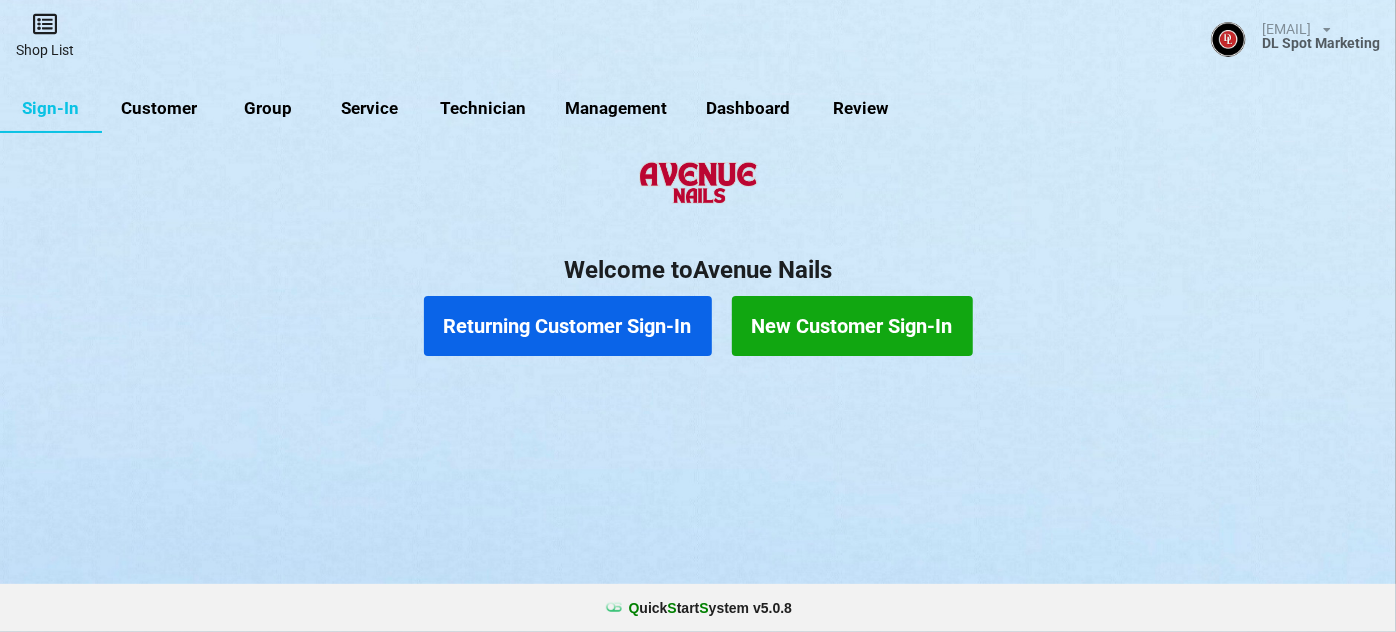 click at bounding box center [45, 24] 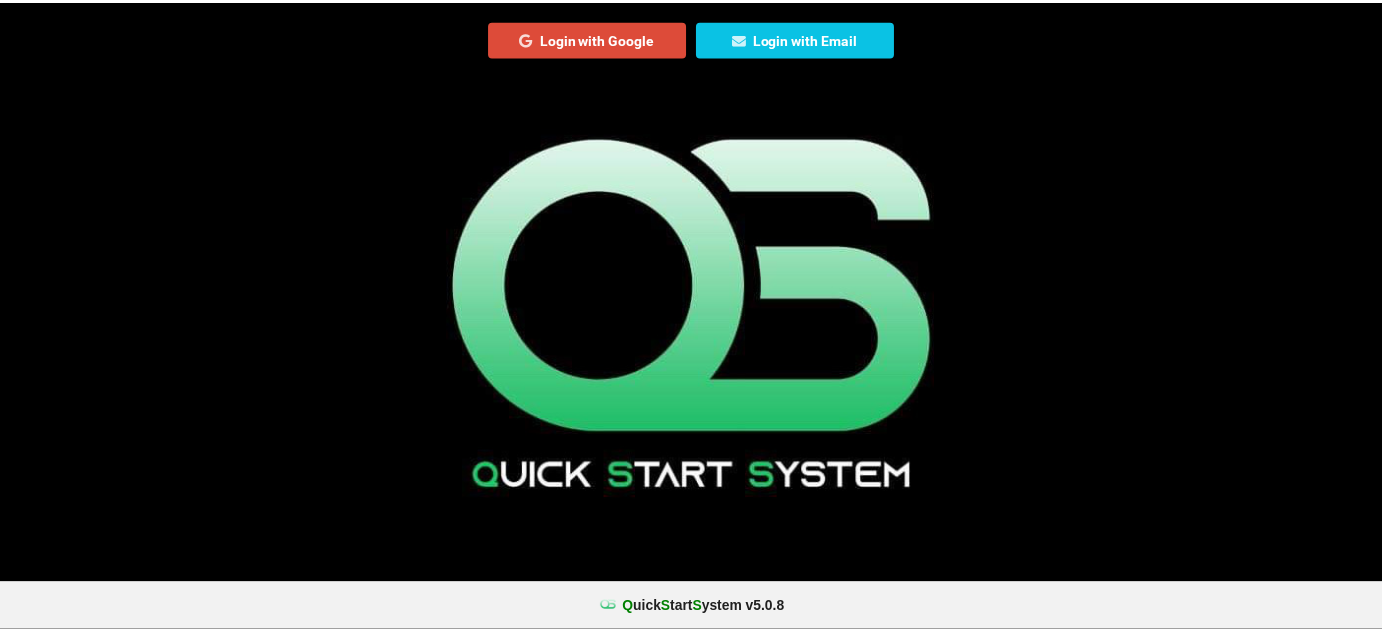 scroll, scrollTop: 0, scrollLeft: 0, axis: both 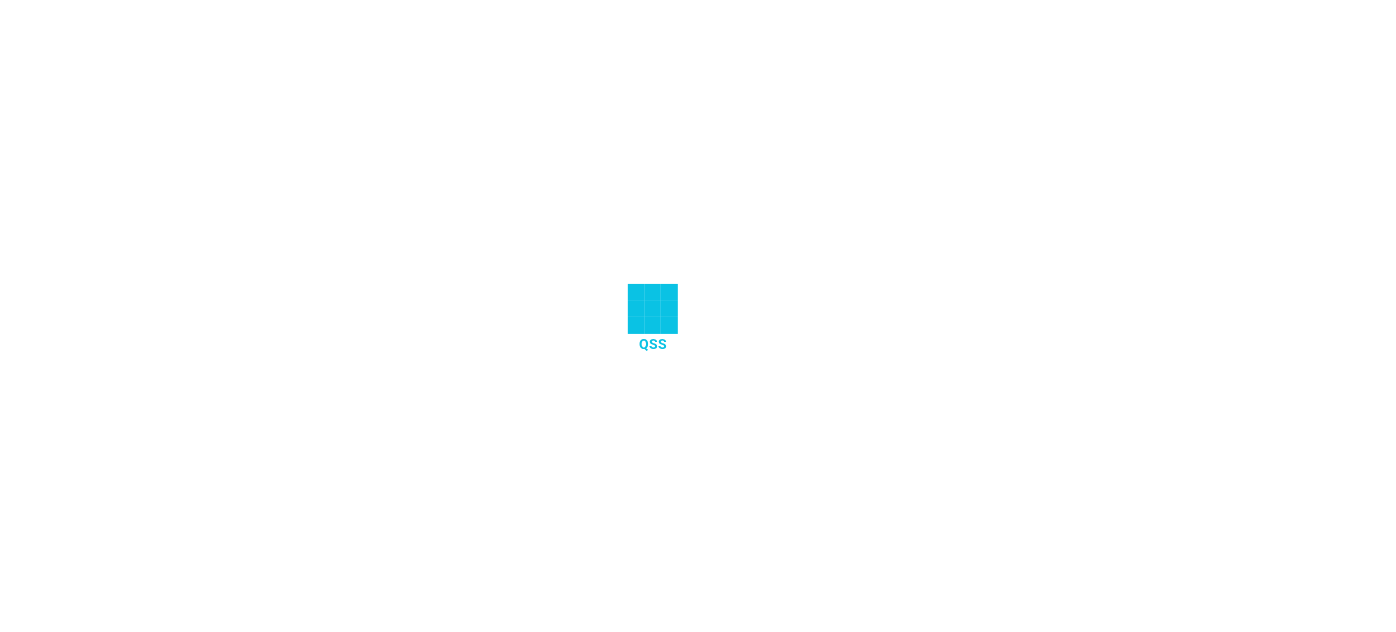 select on "25" 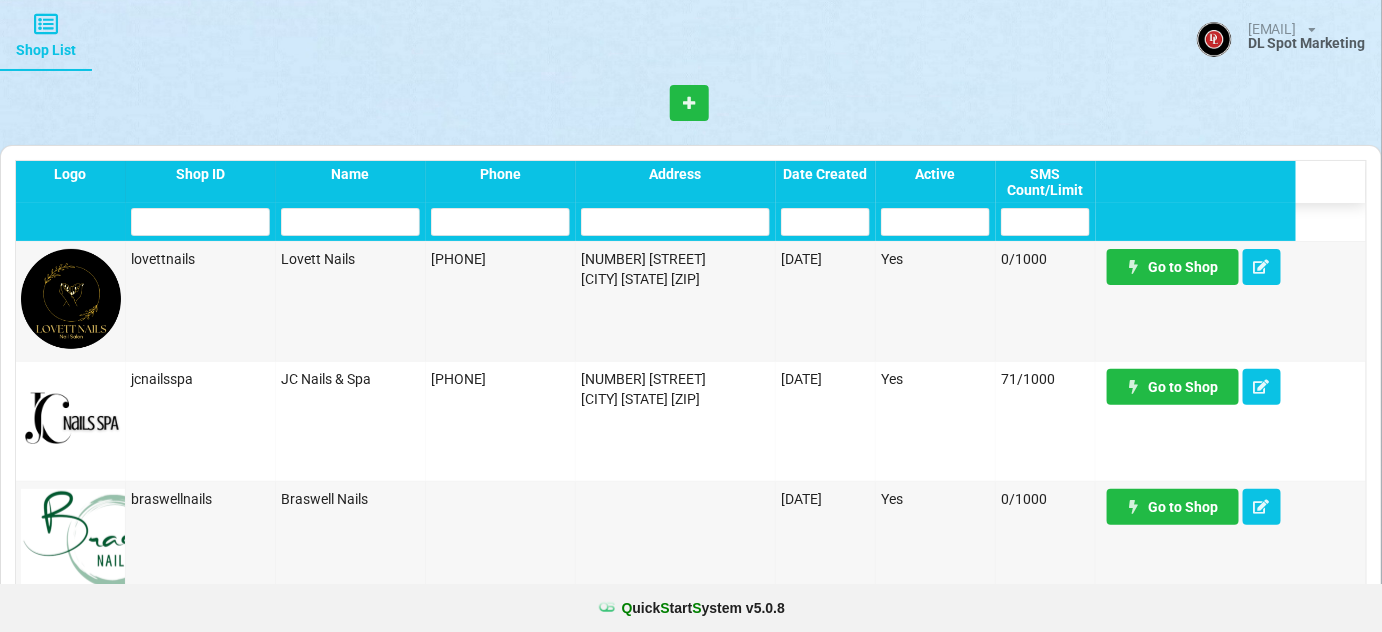 scroll, scrollTop: 969, scrollLeft: 0, axis: vertical 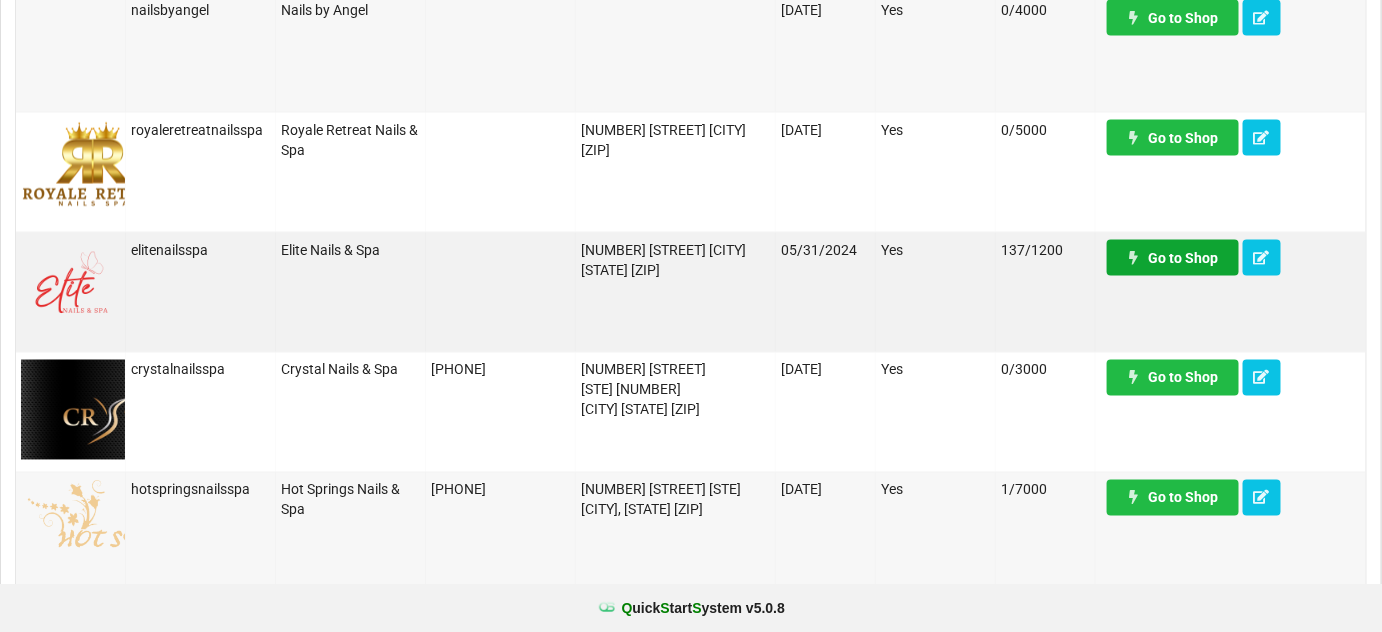 click on "Go to Shop" at bounding box center [1173, 258] 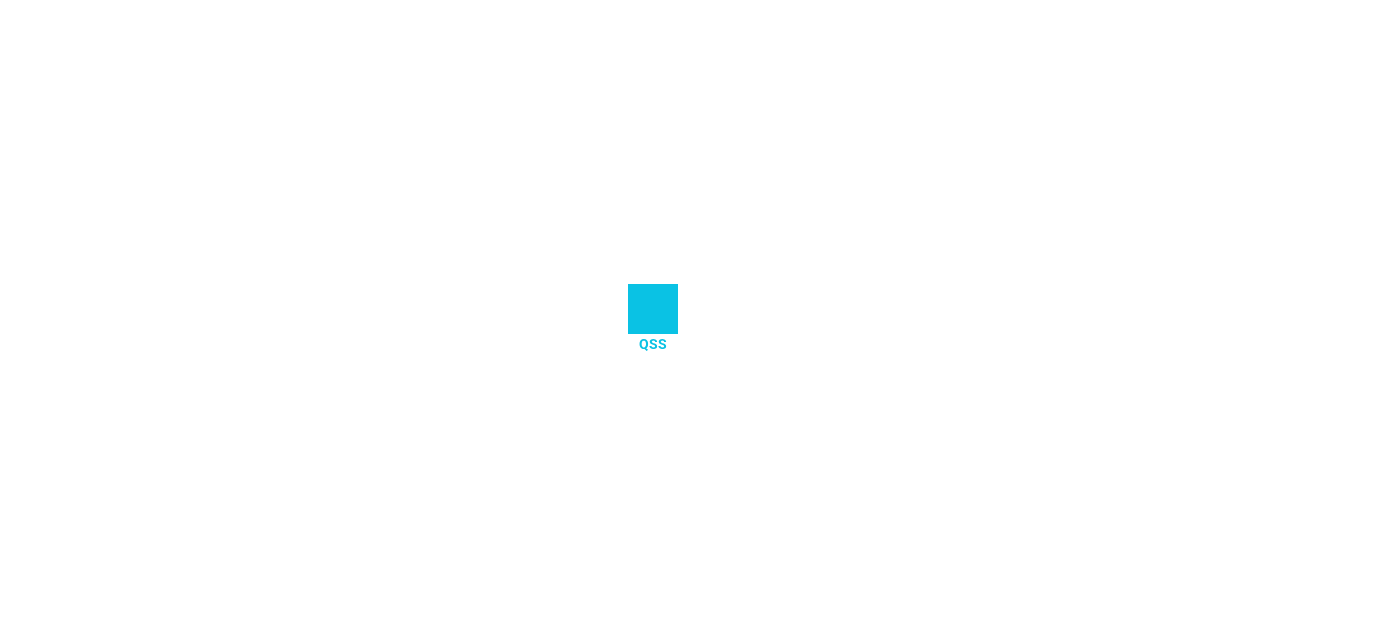 scroll, scrollTop: 0, scrollLeft: 0, axis: both 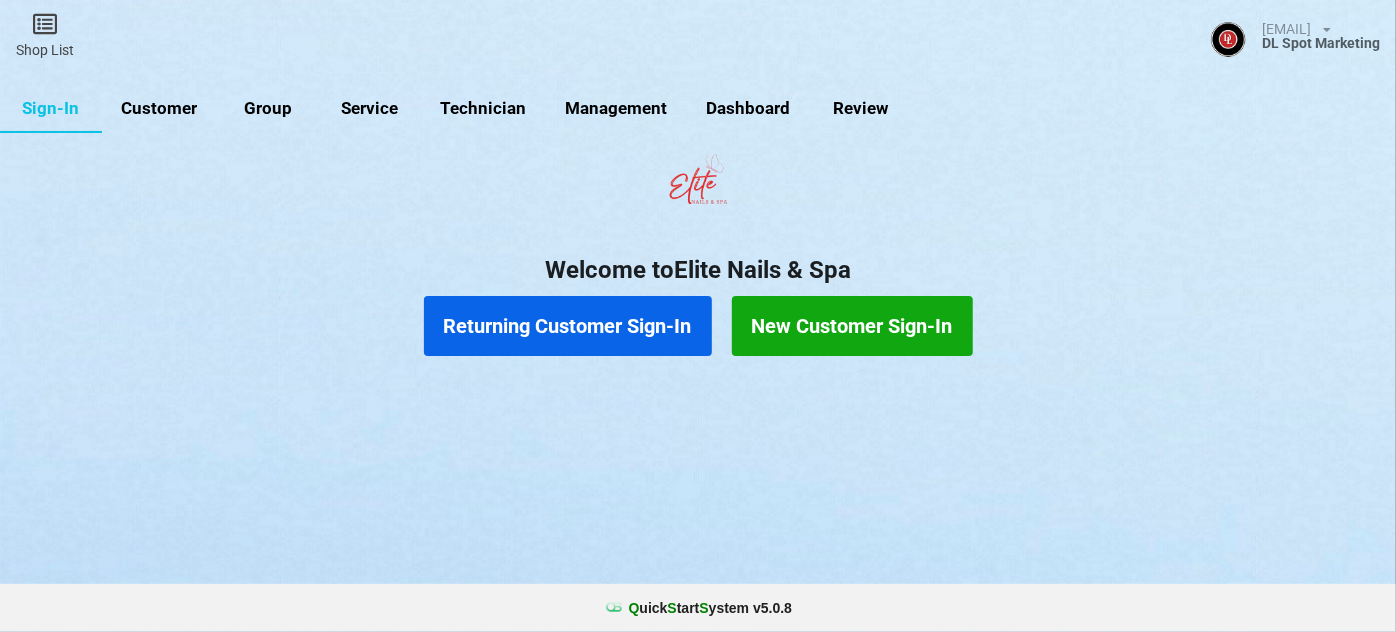 click on "Customer" at bounding box center [159, 109] 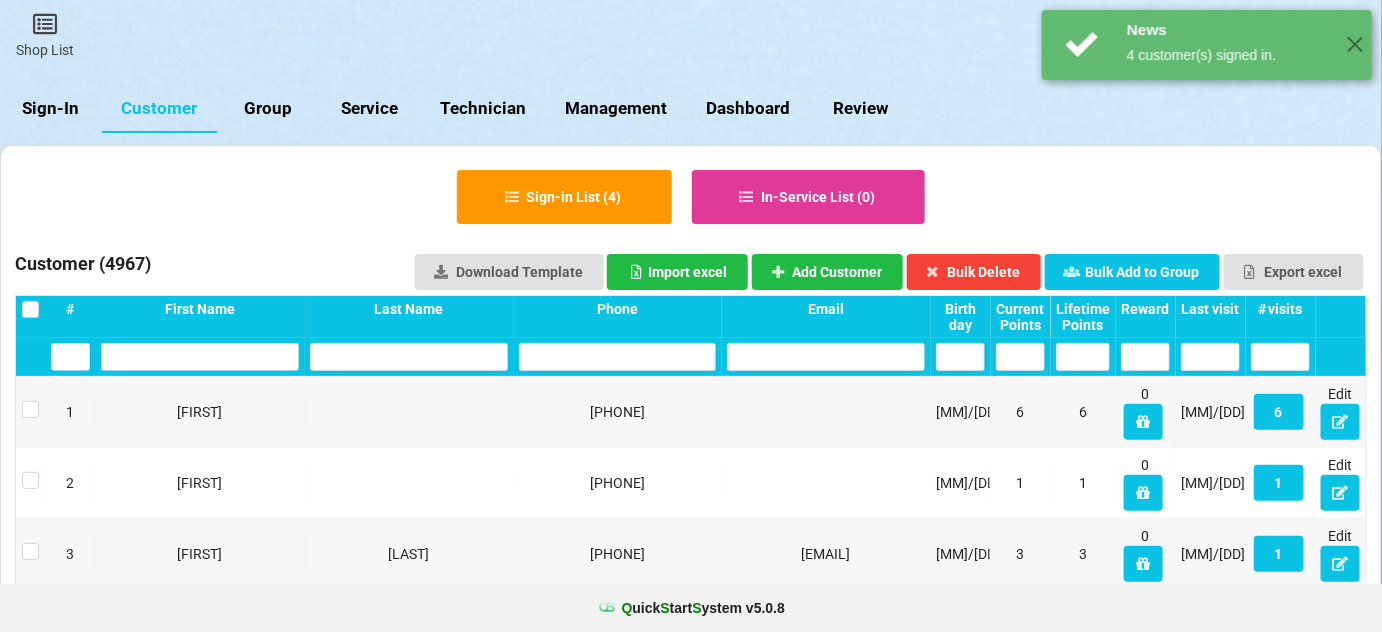 click on "Last visit" at bounding box center (1210, 309) 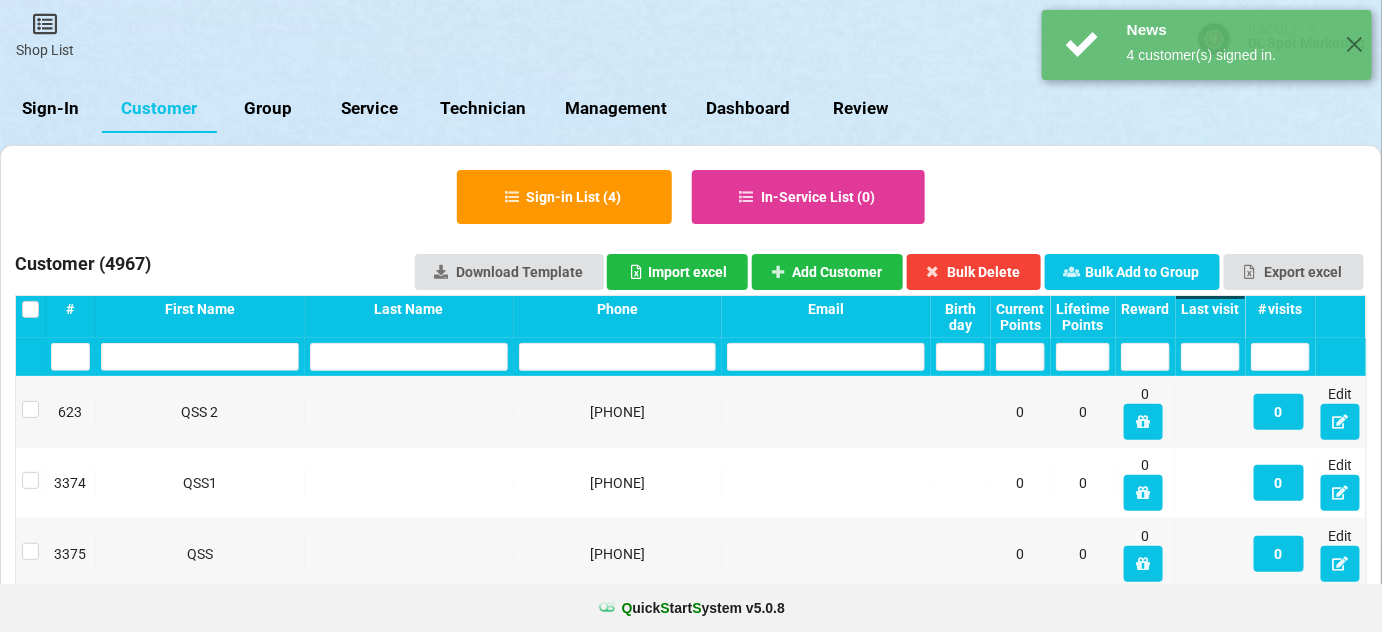 click on "Last visit" at bounding box center [1158, 310] 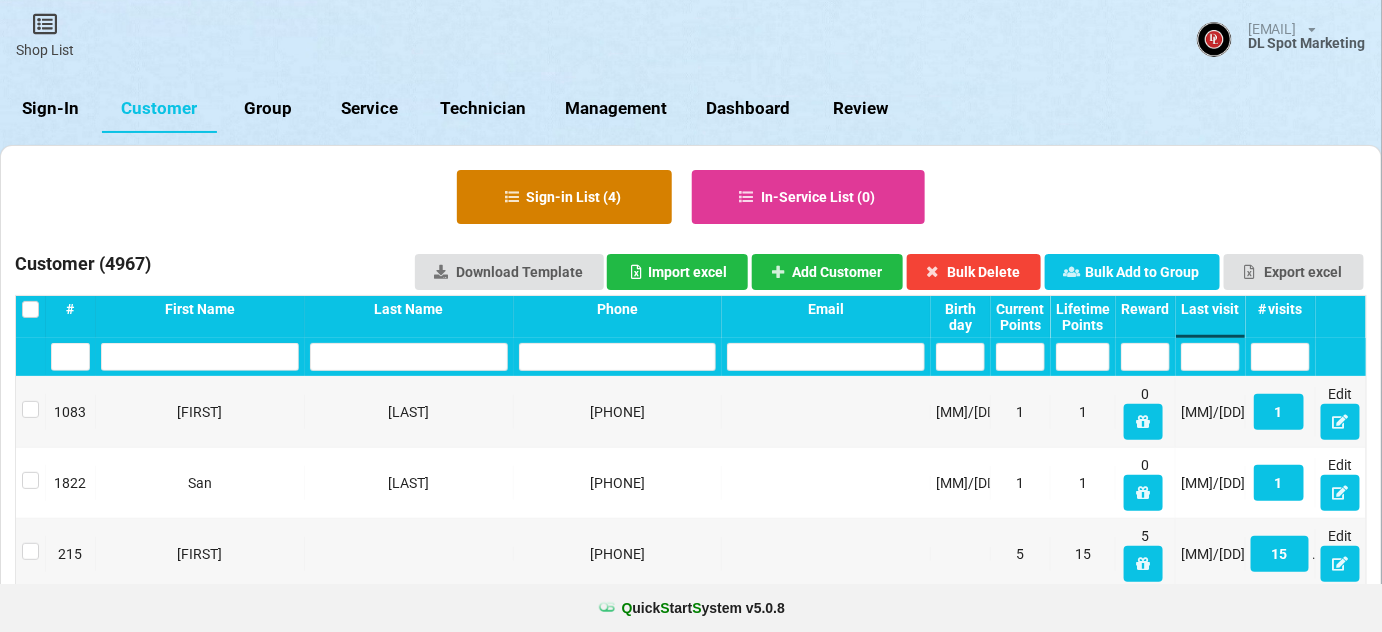click on "Sign-in List ( 4 )" at bounding box center [564, 197] 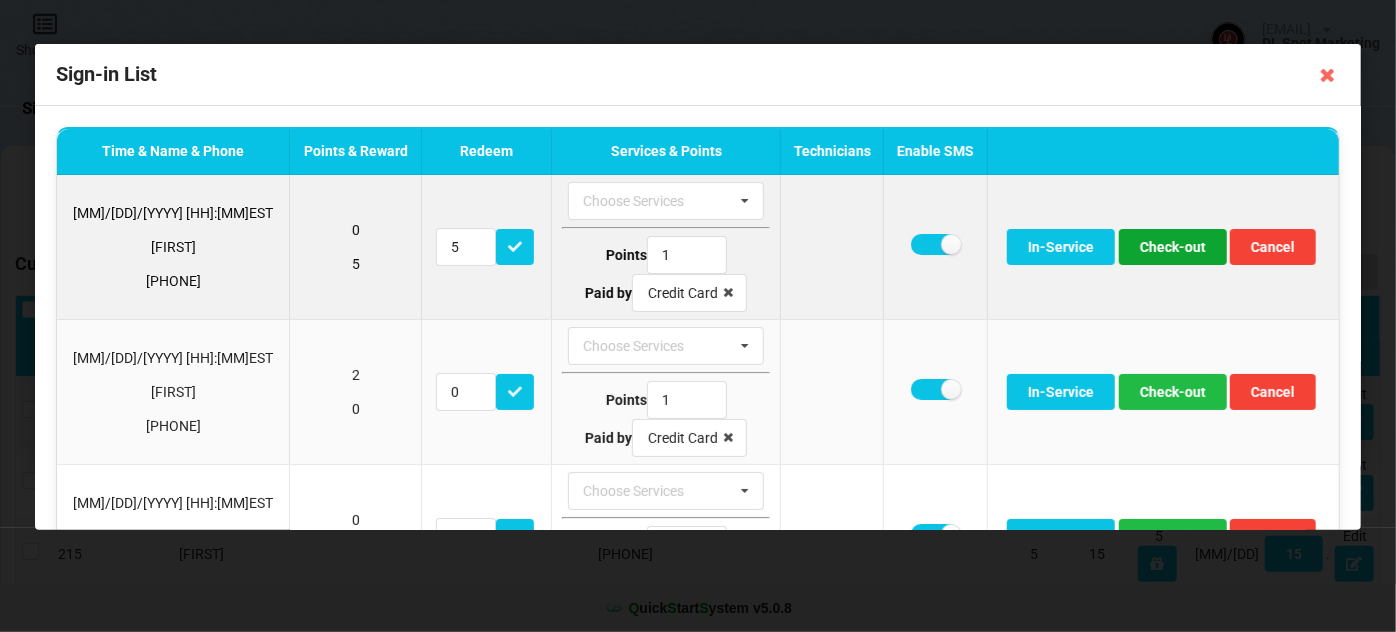 click on "Check-out" at bounding box center (1173, 247) 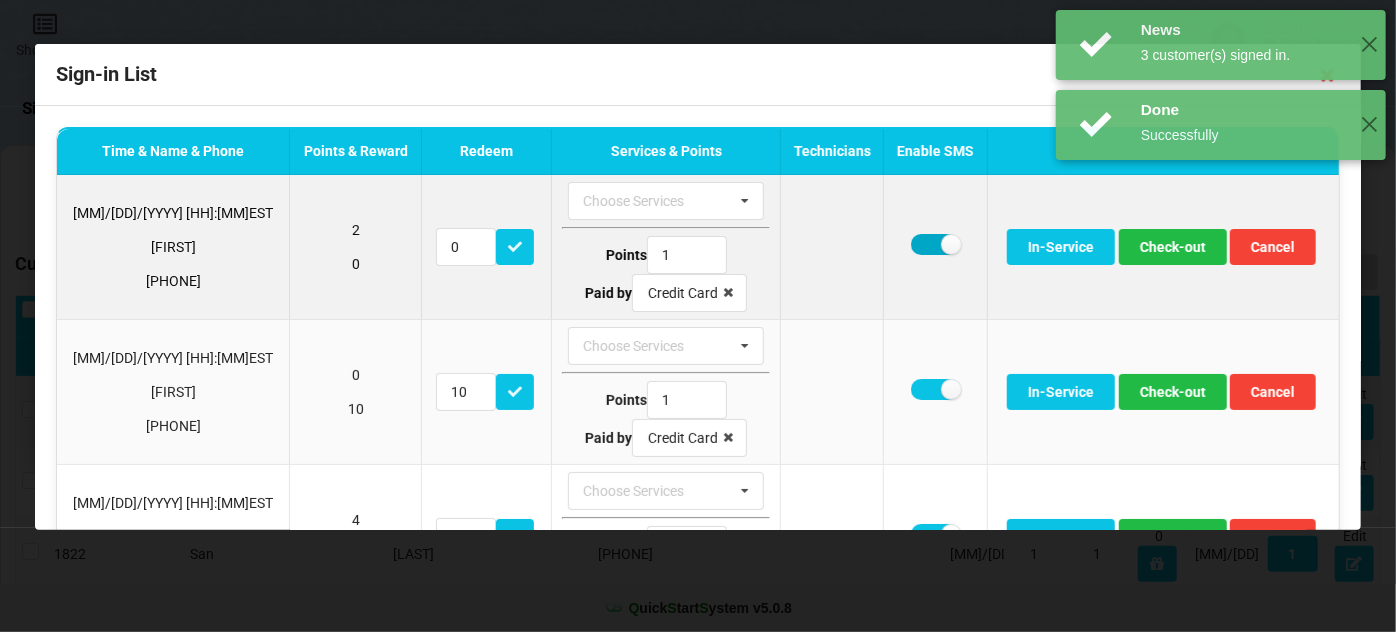 drag, startPoint x: 906, startPoint y: 248, endPoint x: 993, endPoint y: 252, distance: 87.0919 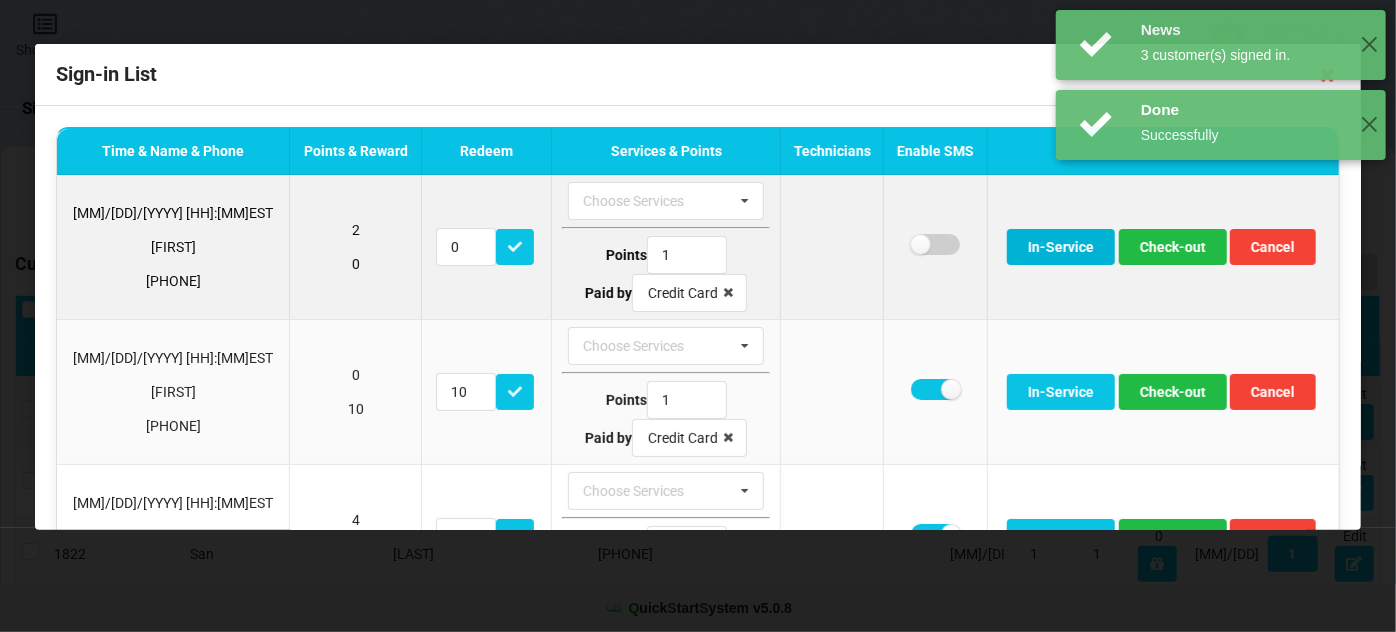 checkbox on "false" 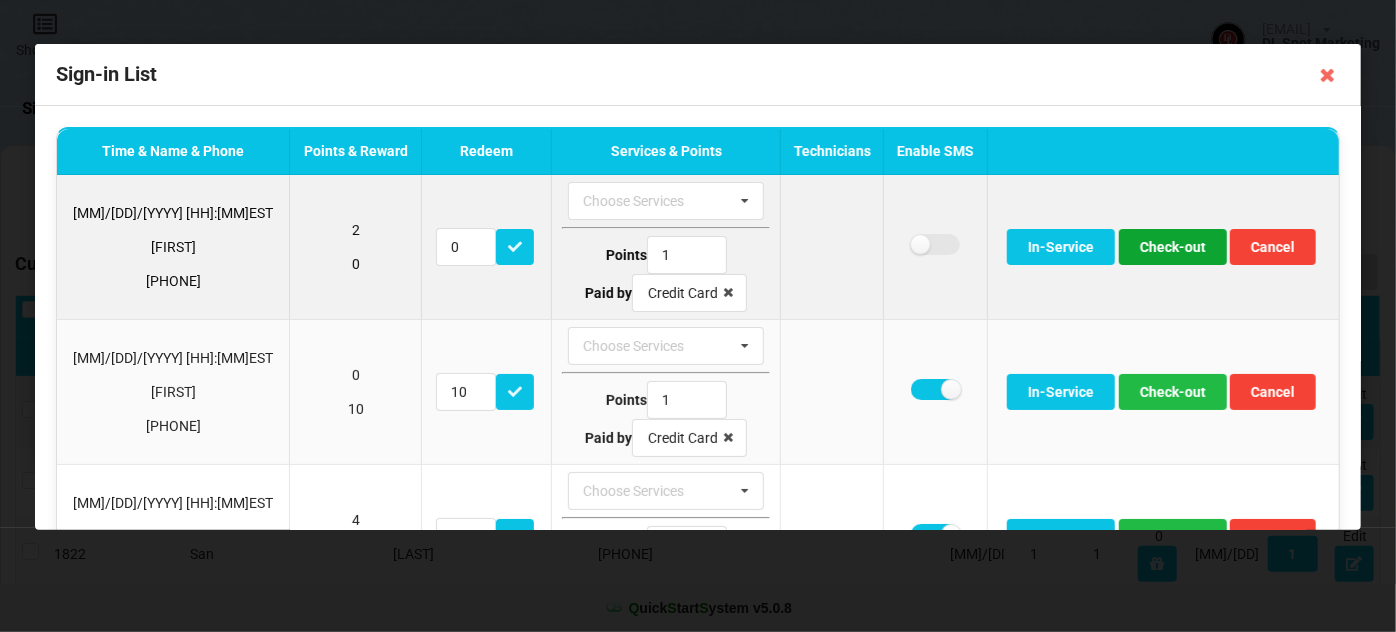click on "Check-out" at bounding box center (1173, 247) 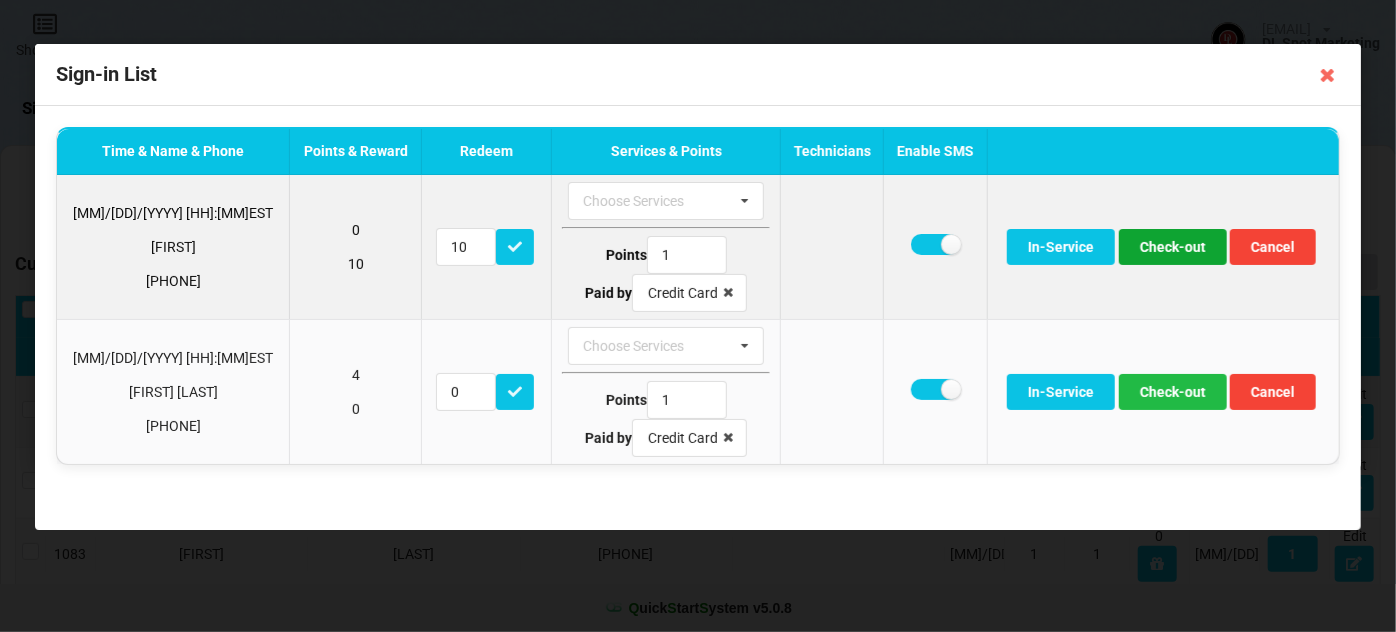 click on "Check-out" at bounding box center (1173, 247) 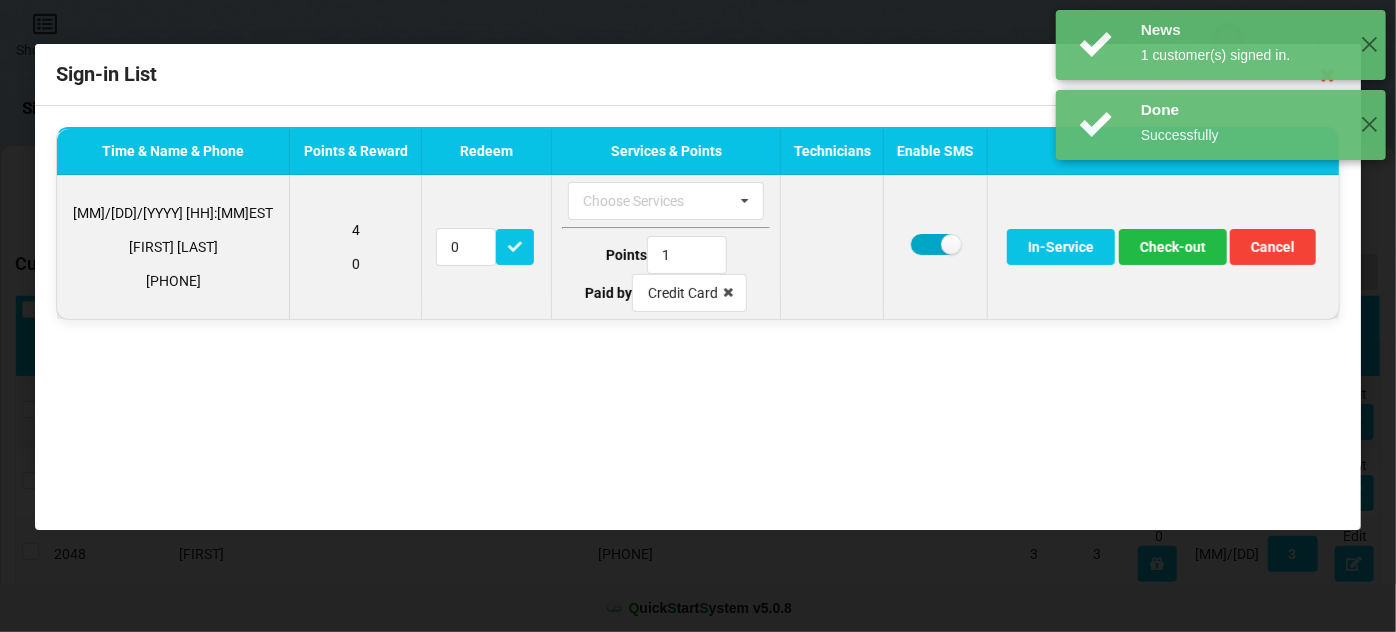 drag, startPoint x: 903, startPoint y: 244, endPoint x: 915, endPoint y: 244, distance: 12 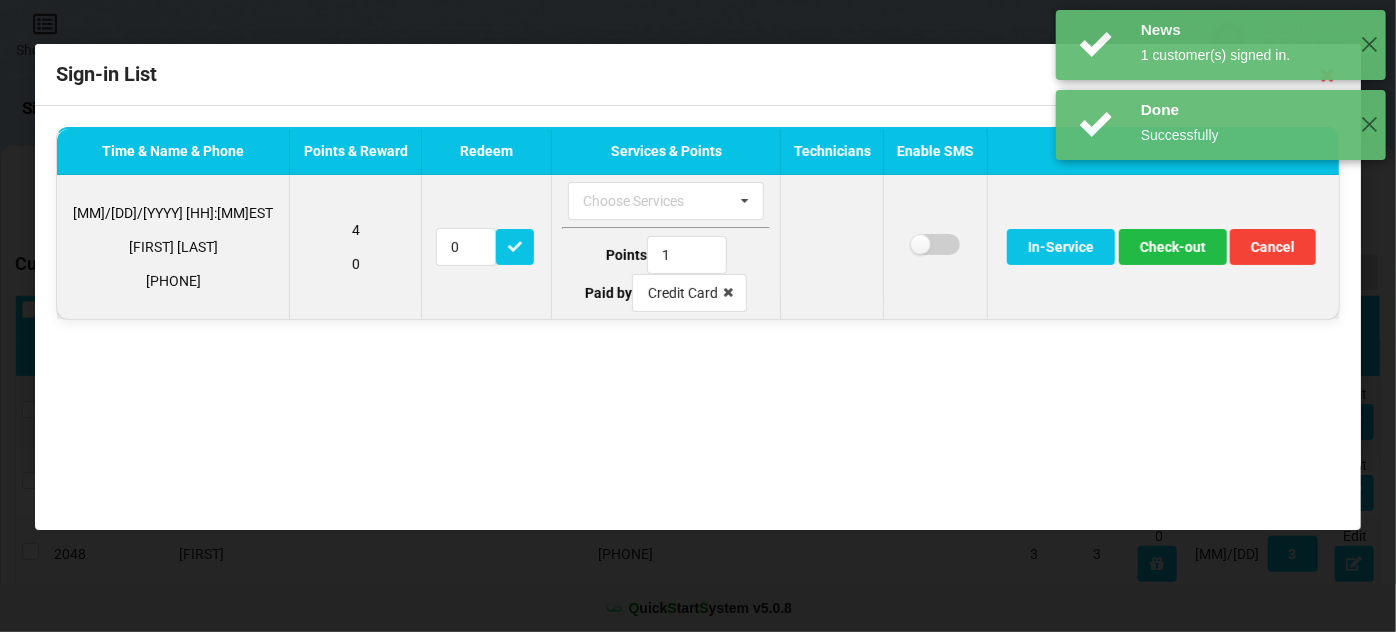 checkbox on "false" 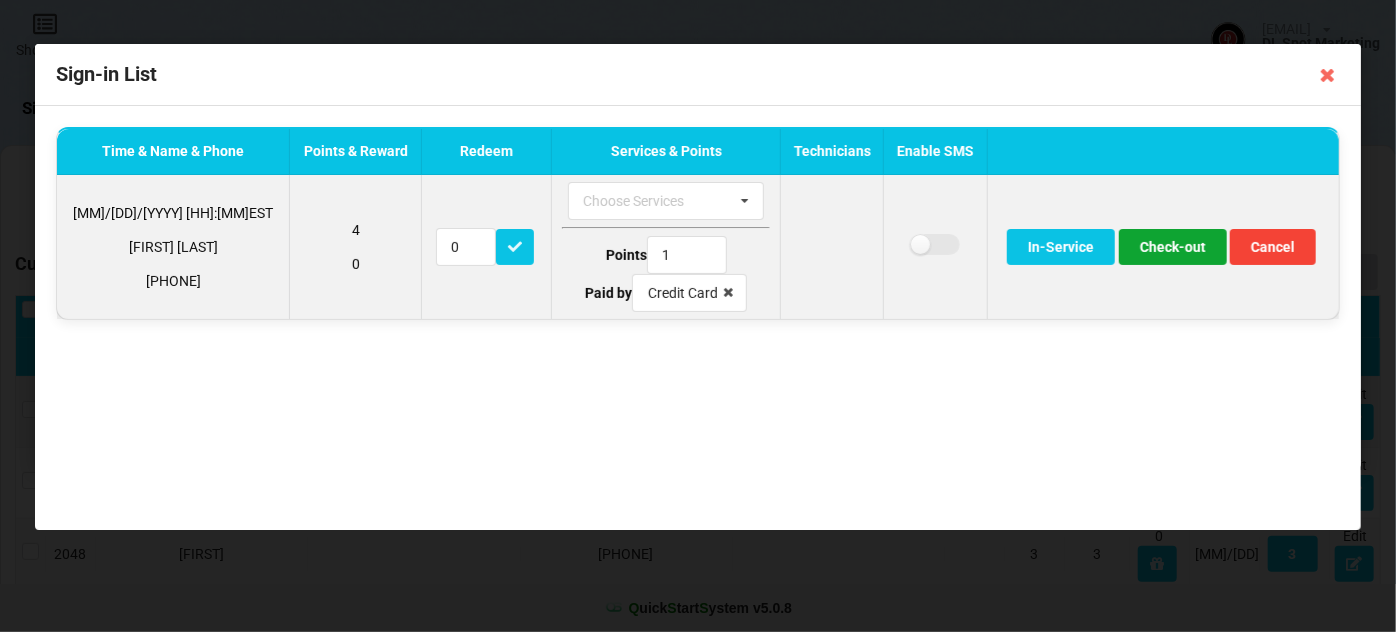 click on "Check-out" at bounding box center [1173, 247] 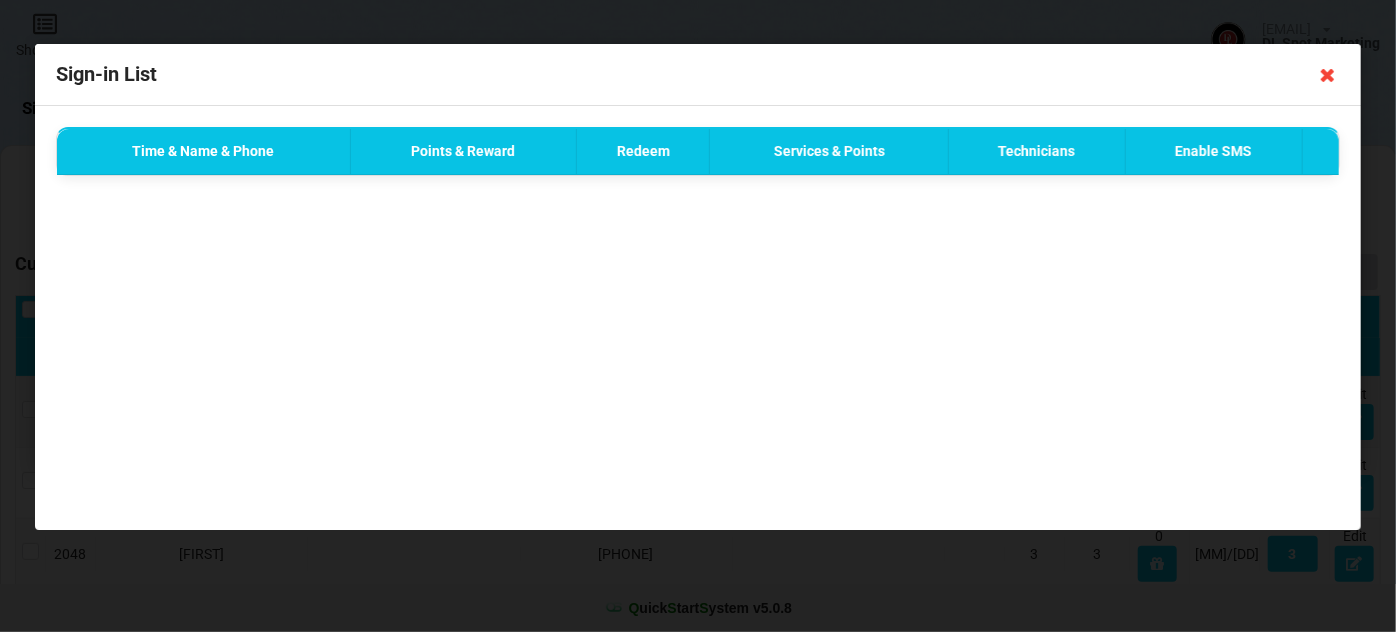 click at bounding box center (1328, 75) 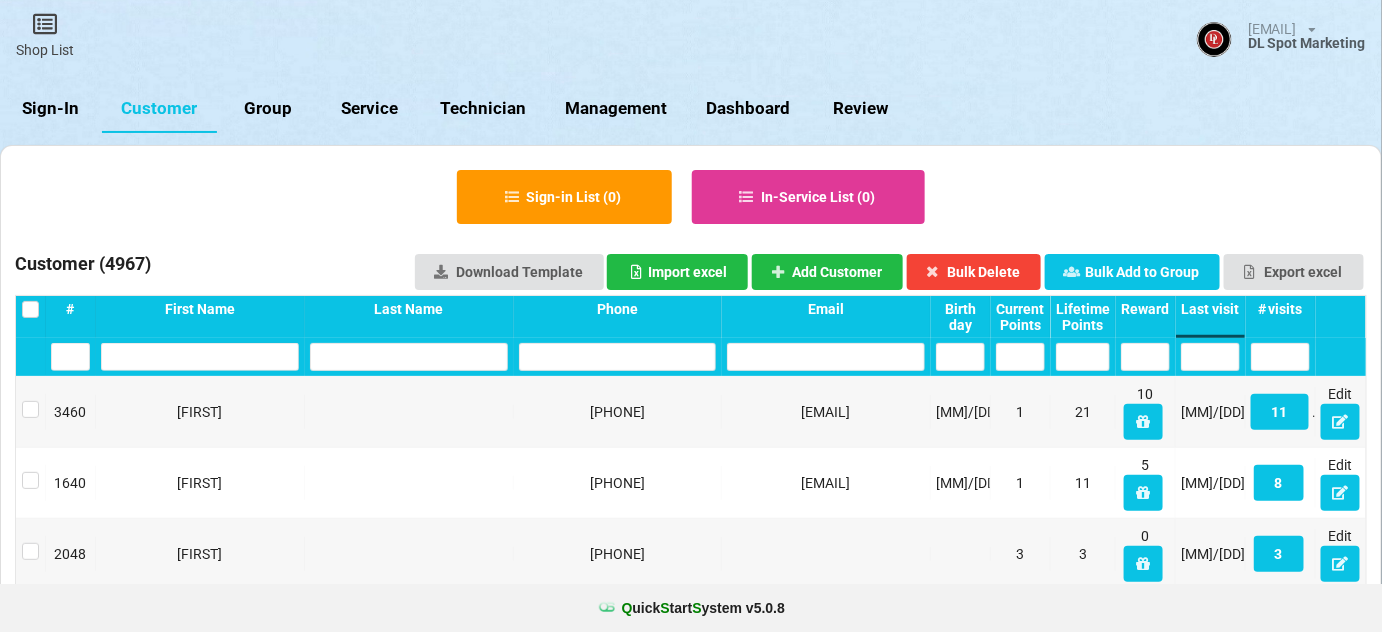 click on "Sign-In" at bounding box center (51, 109) 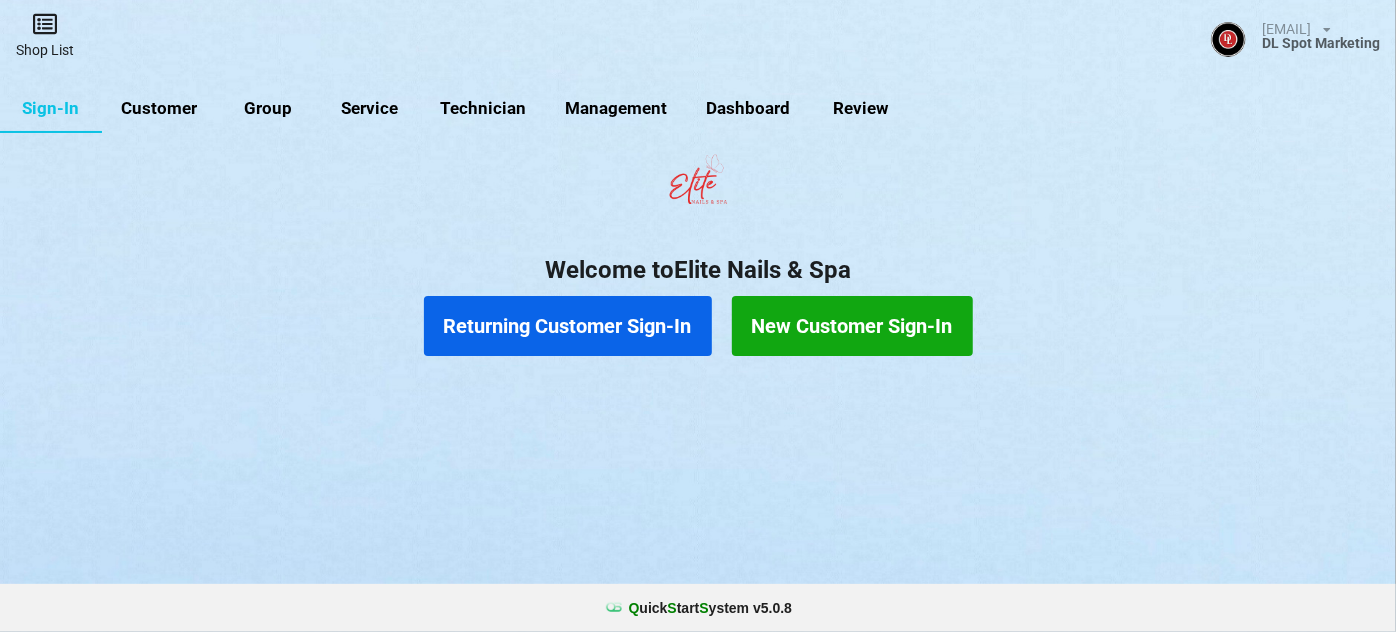 click at bounding box center [45, 24] 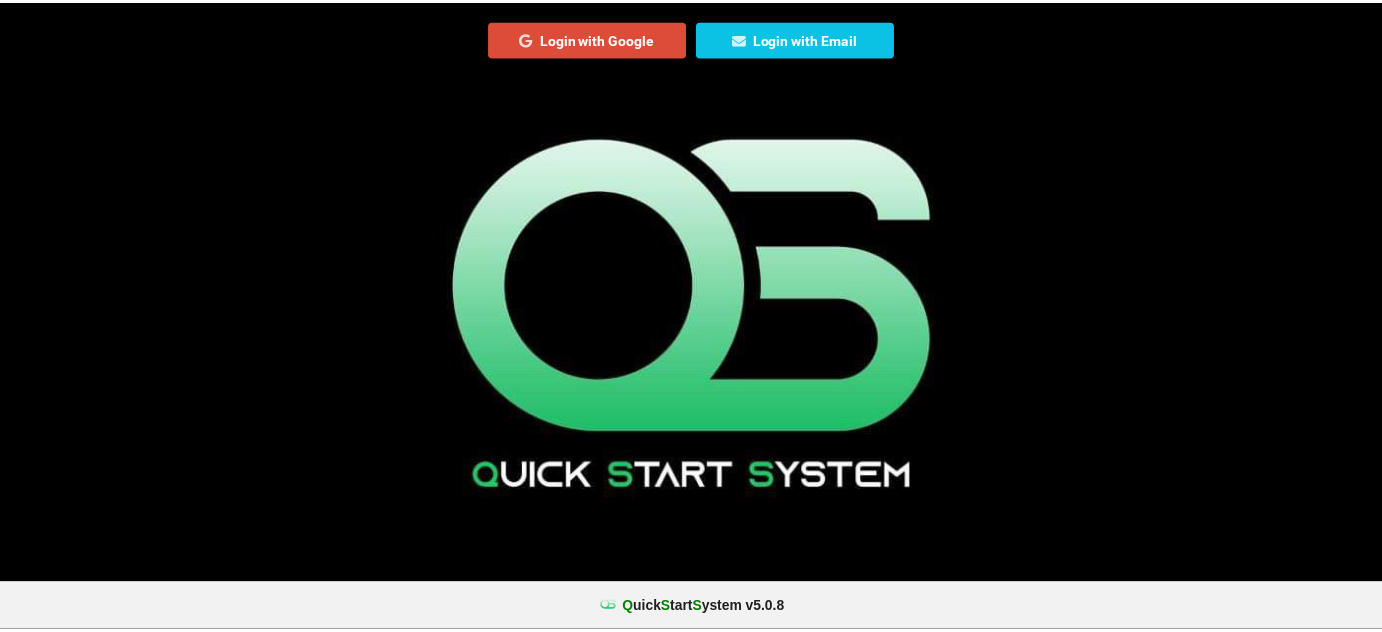scroll, scrollTop: 0, scrollLeft: 0, axis: both 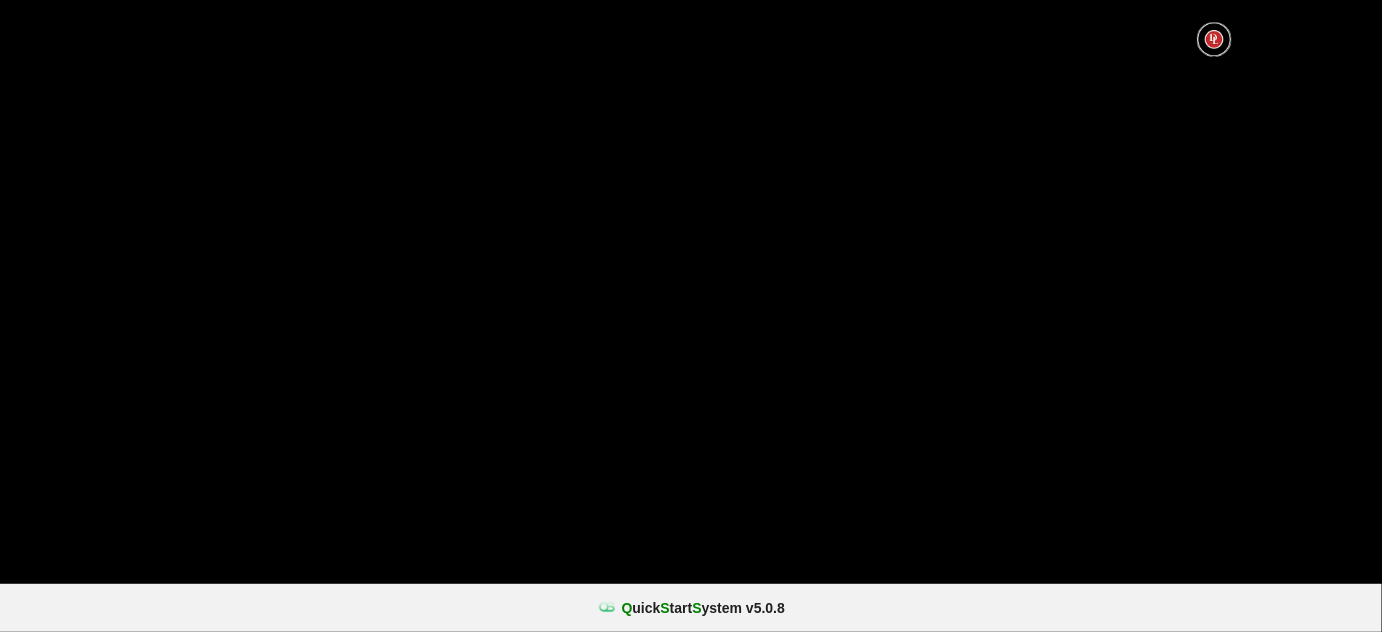 select on "25" 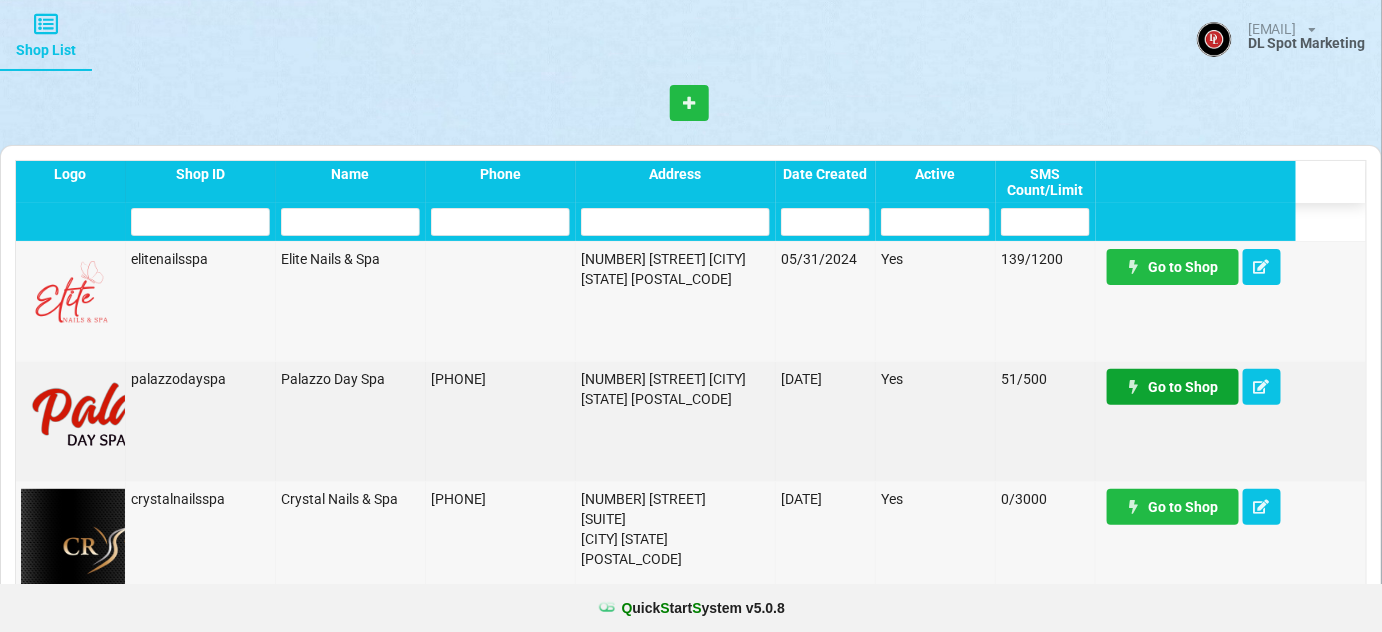 click on "Go to Shop" at bounding box center [1173, 387] 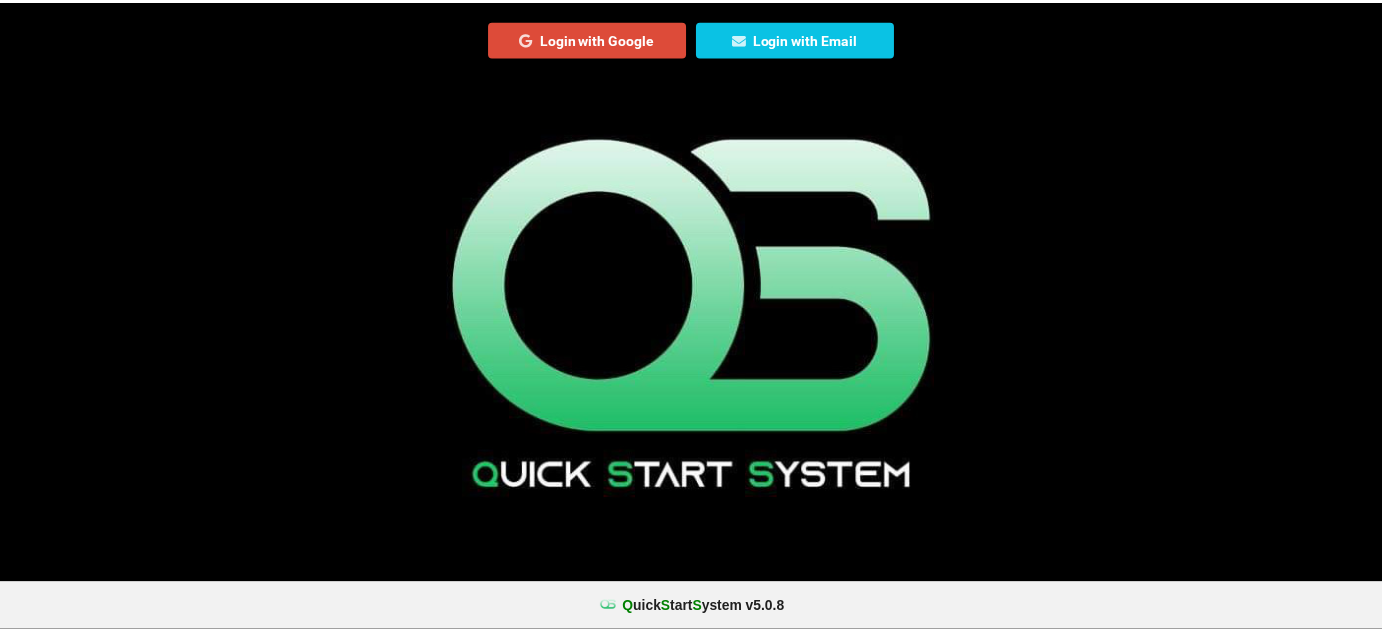 scroll, scrollTop: 0, scrollLeft: 0, axis: both 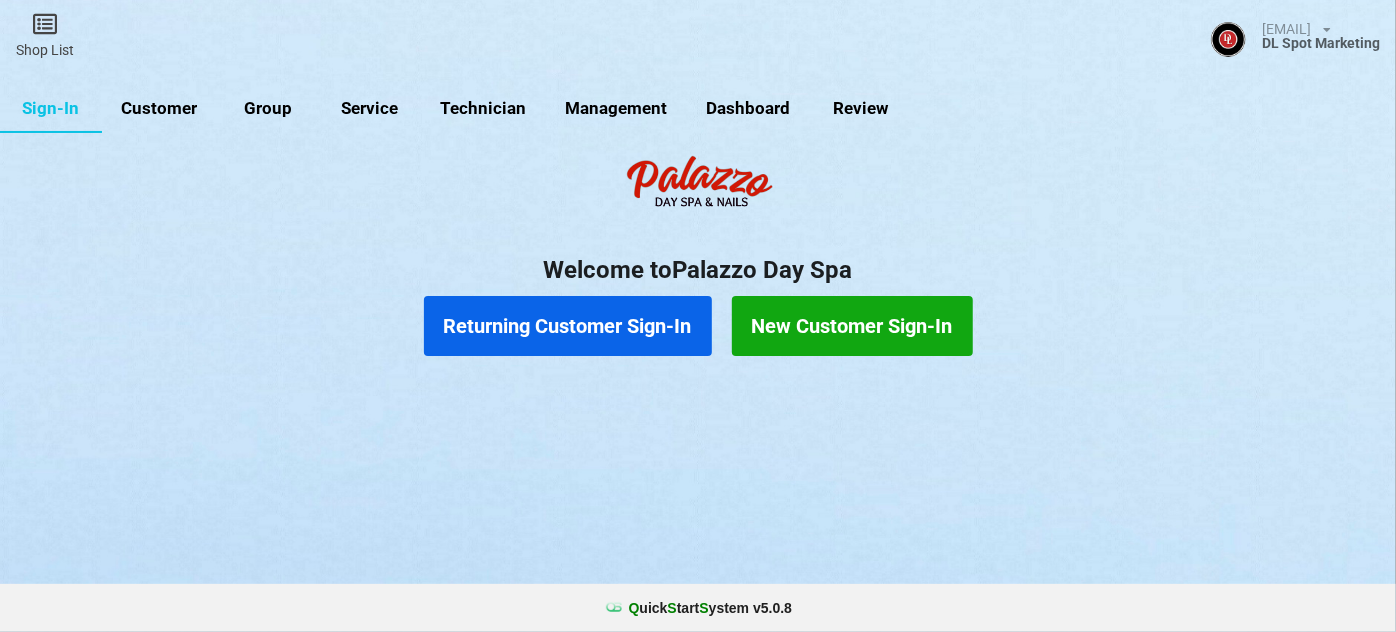 click on "Customer" at bounding box center (159, 109) 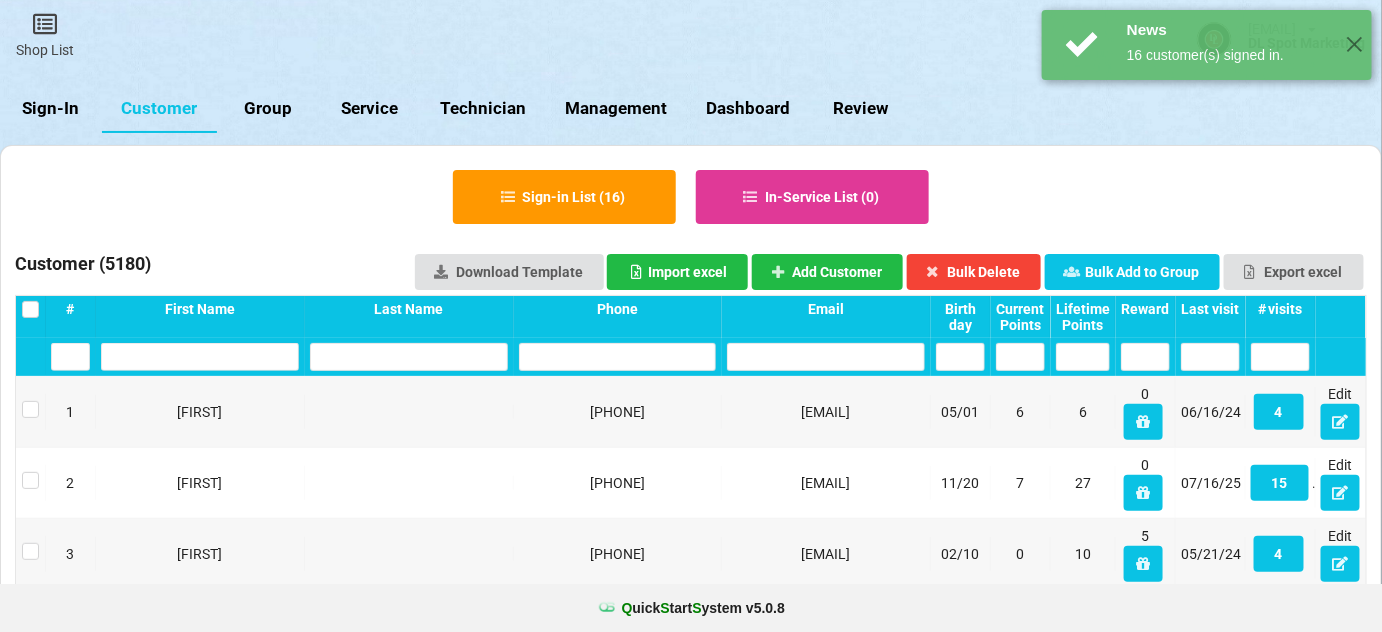 click on "Last visit" at bounding box center [1210, 309] 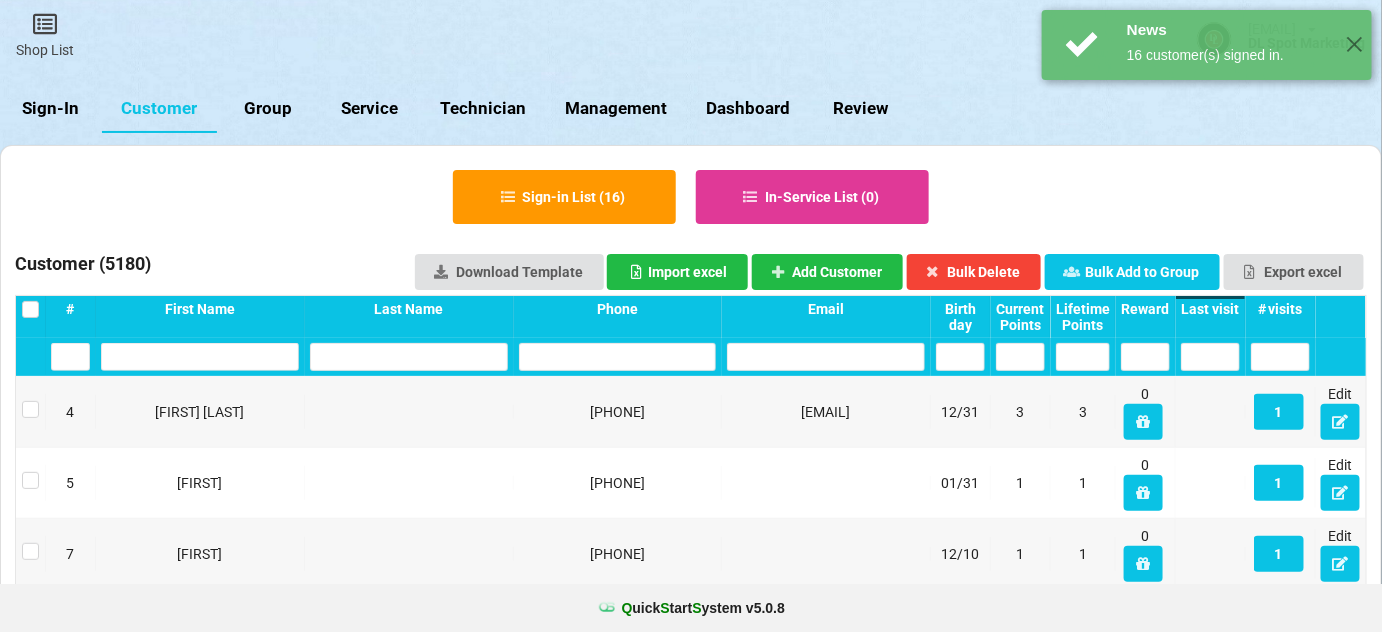 click on "Last visit" at bounding box center (1210, 309) 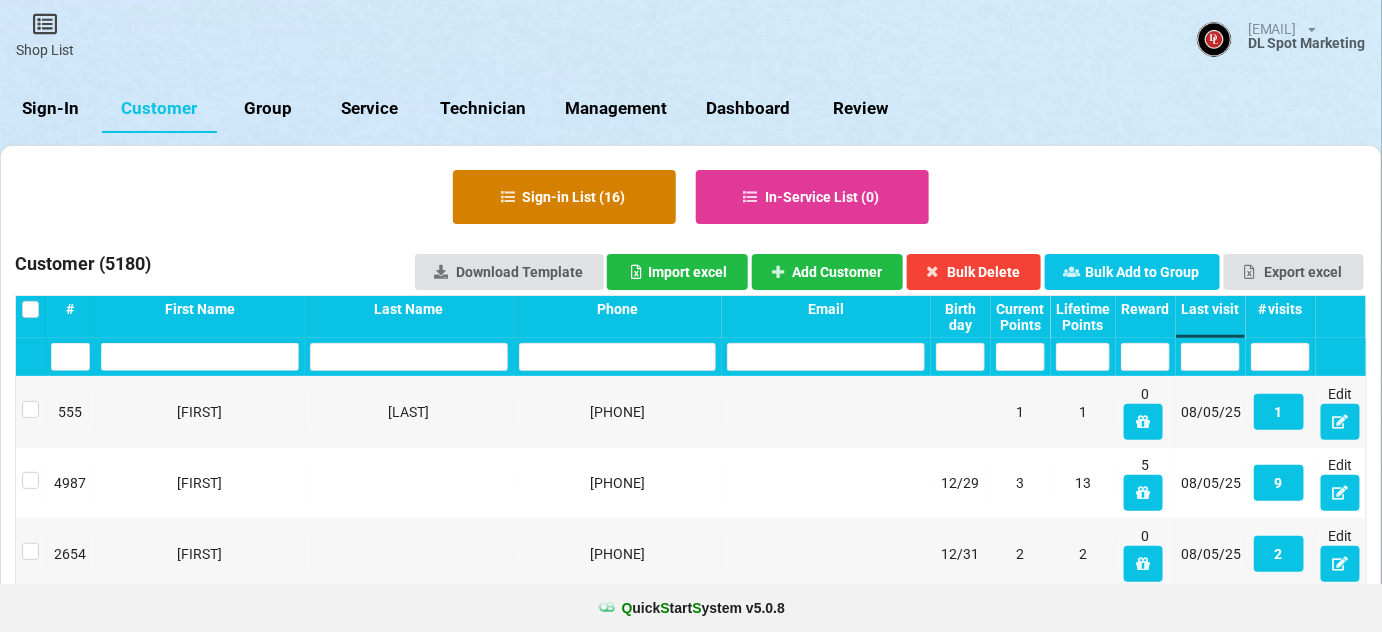 click on "Sign-in List ( 16 )" at bounding box center (564, 197) 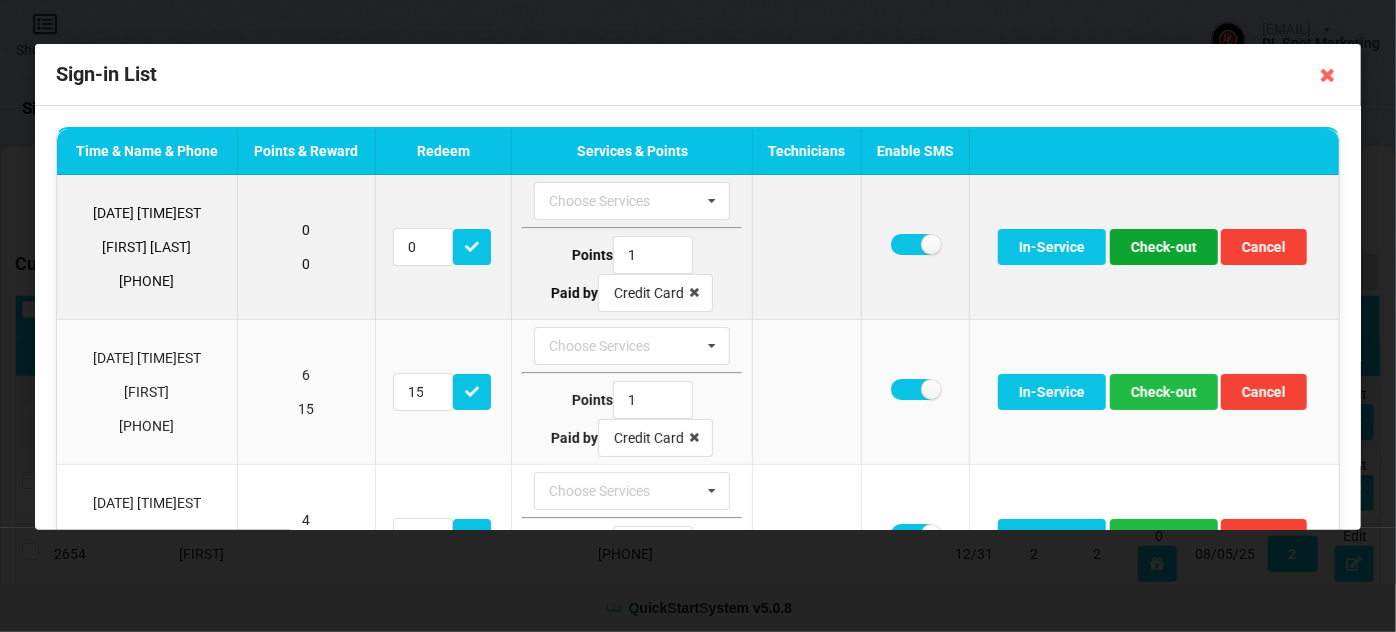 click on "Check-out" at bounding box center (1164, 247) 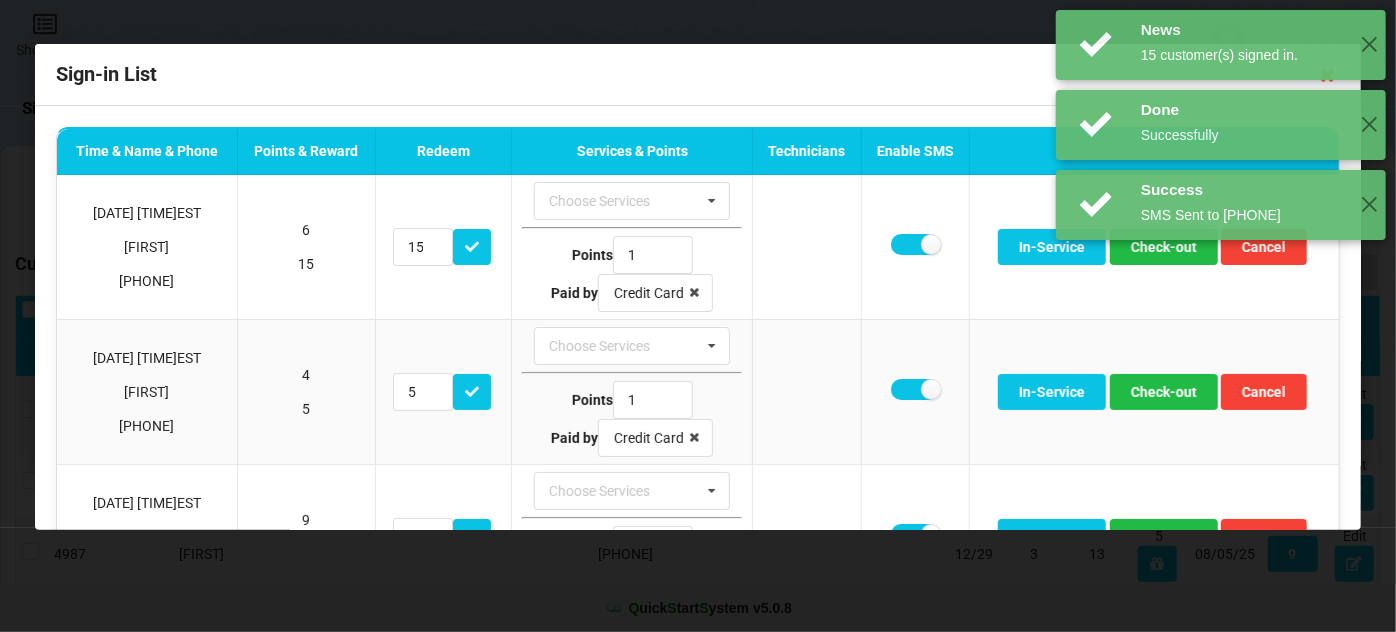 click on "SMS Sent to [PHONE]" at bounding box center (1221, 125) 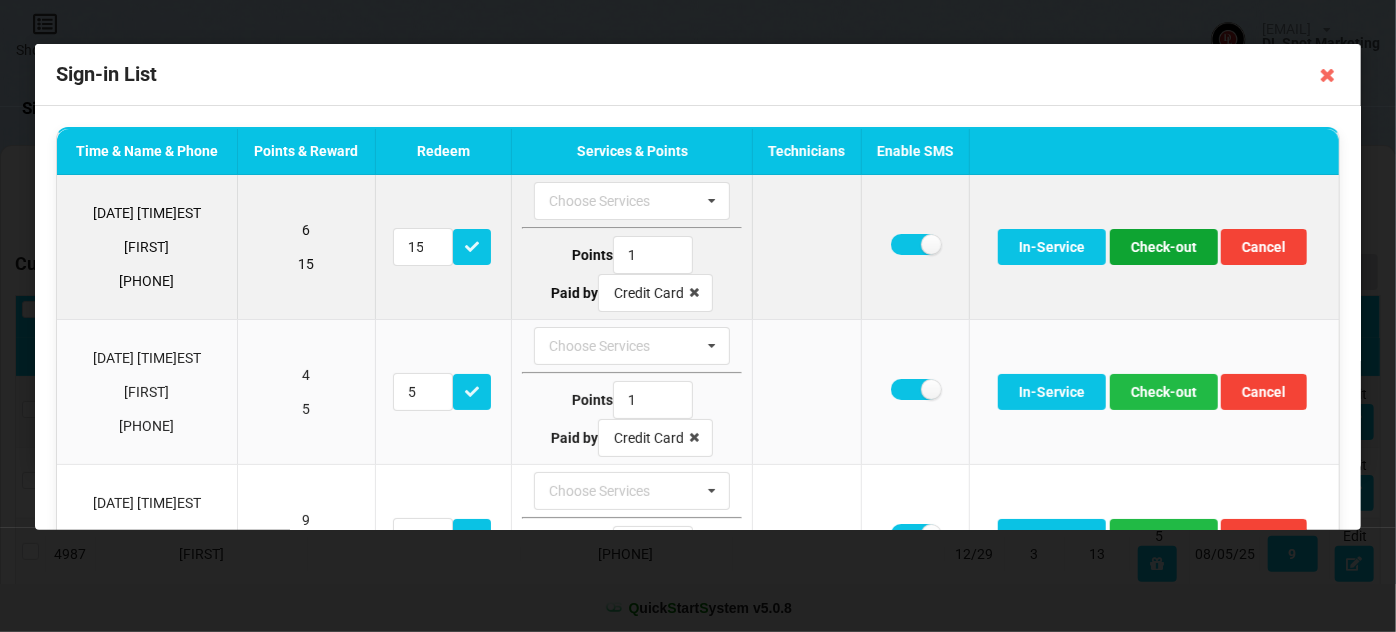 click on "Check-out" at bounding box center [1164, 247] 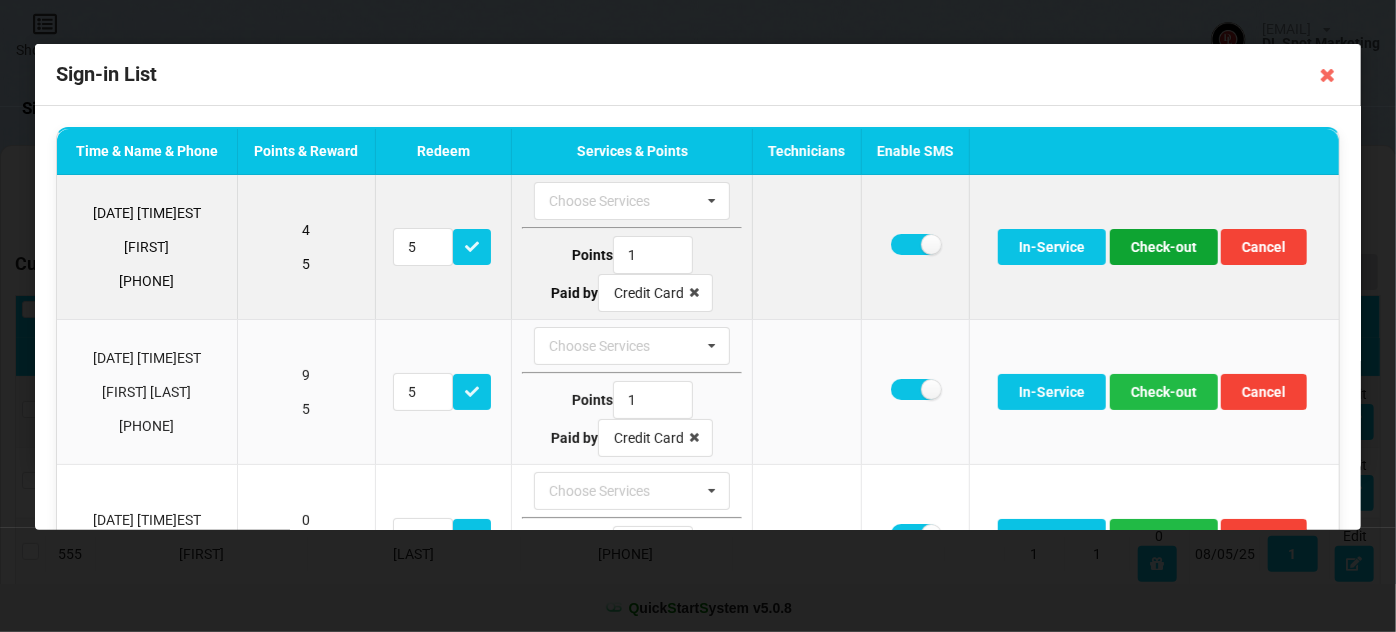 click on "Check-out" at bounding box center (1164, 247) 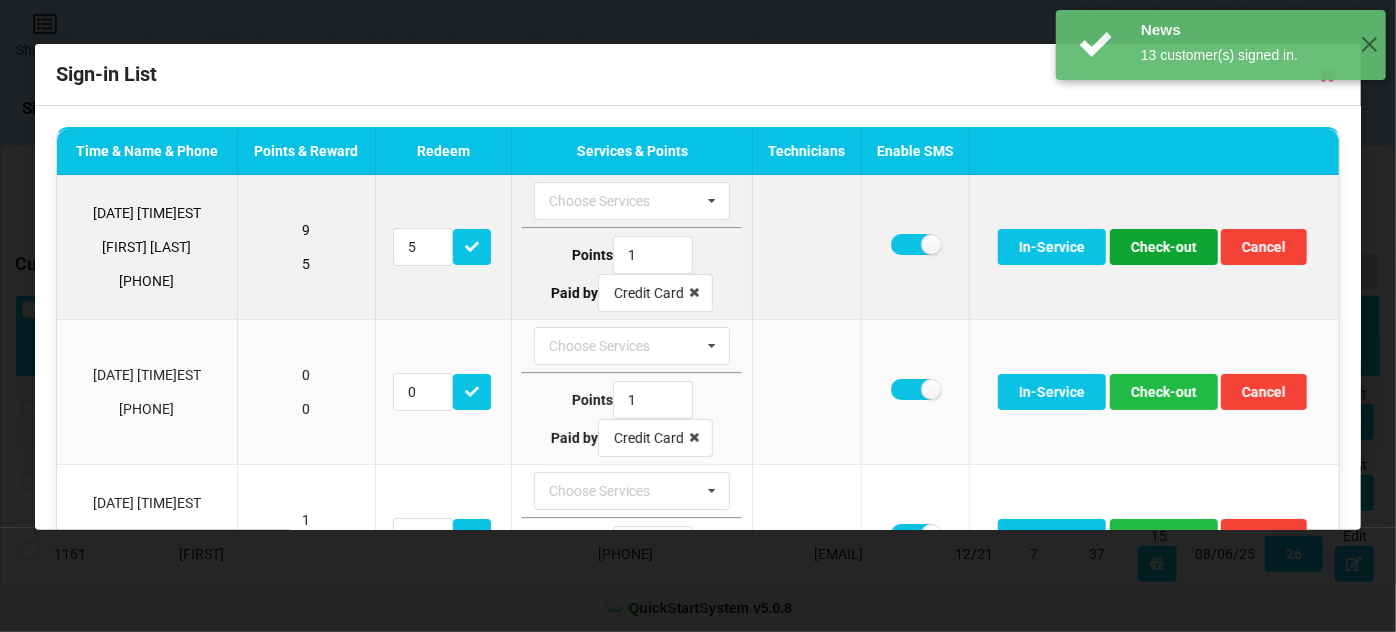 click on "Check-out" at bounding box center (1164, 247) 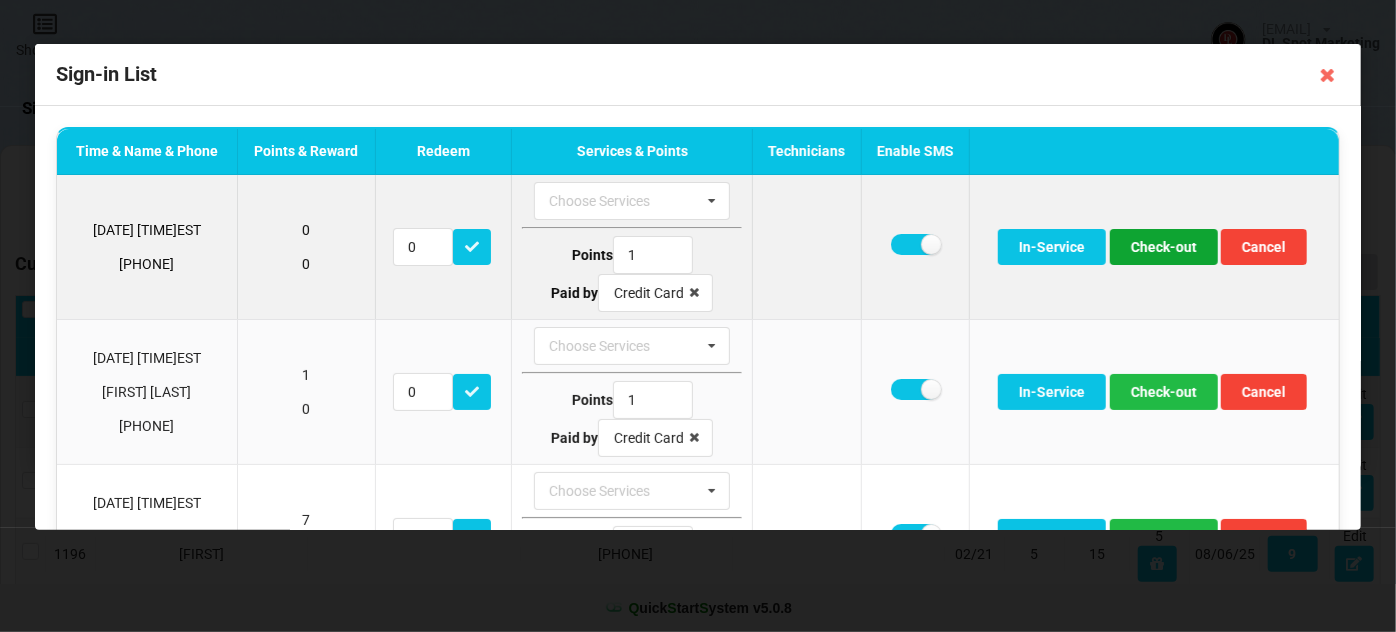 click on "Check-out" at bounding box center (1164, 247) 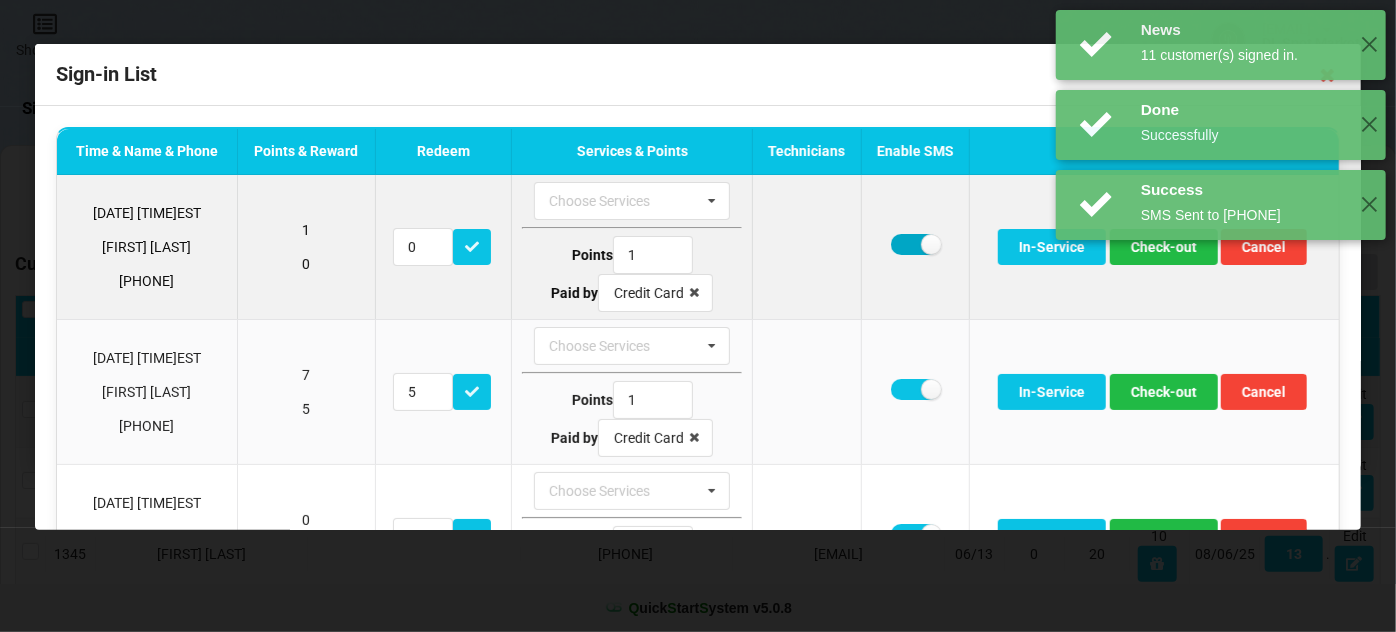 click at bounding box center (915, 244) 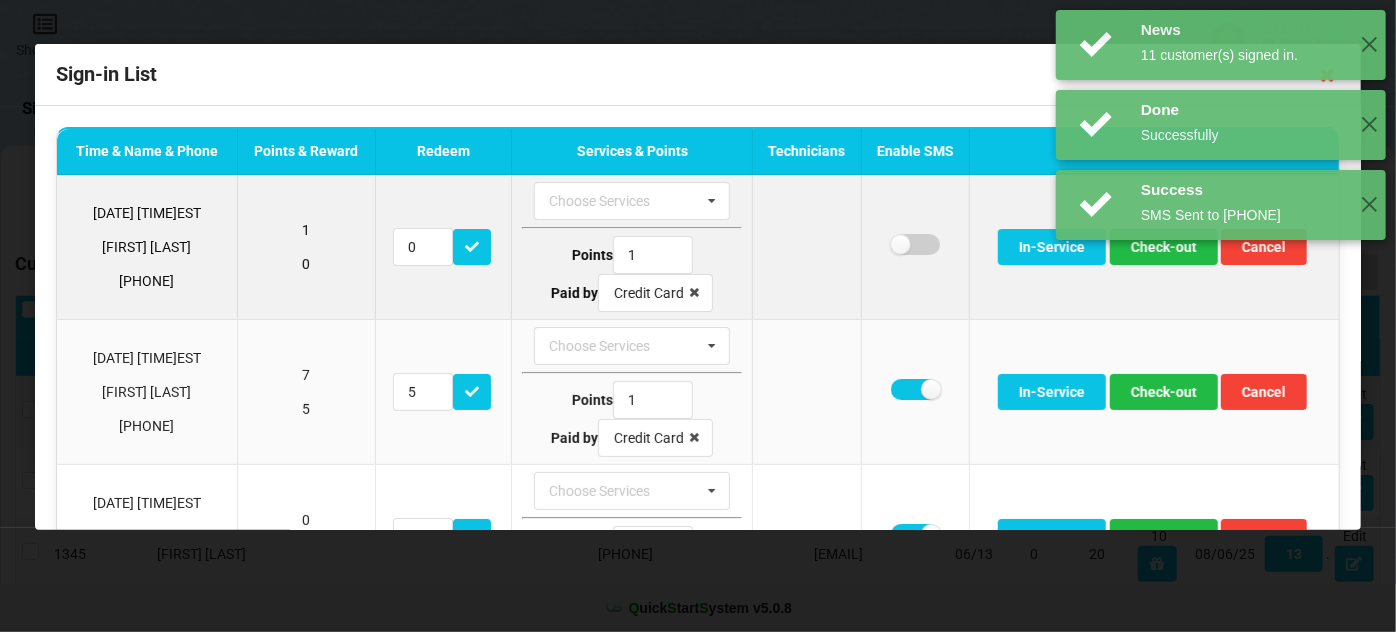 checkbox on "false" 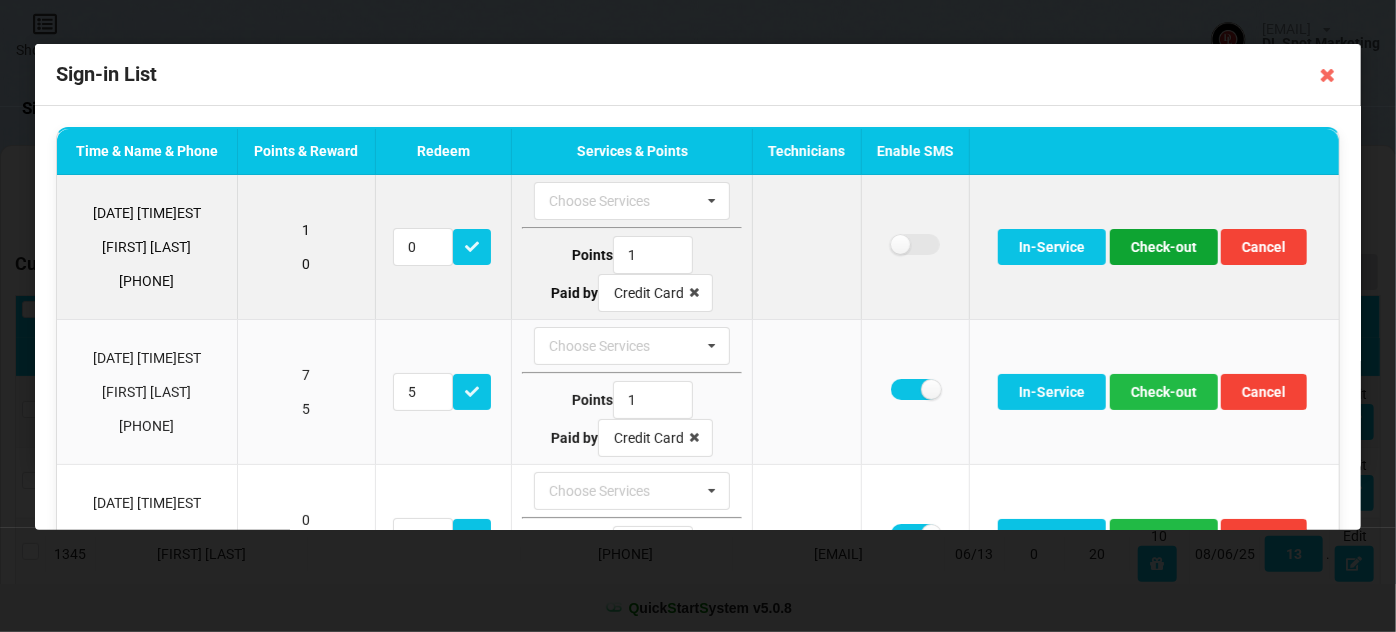 click on "Check-out" at bounding box center (1164, 247) 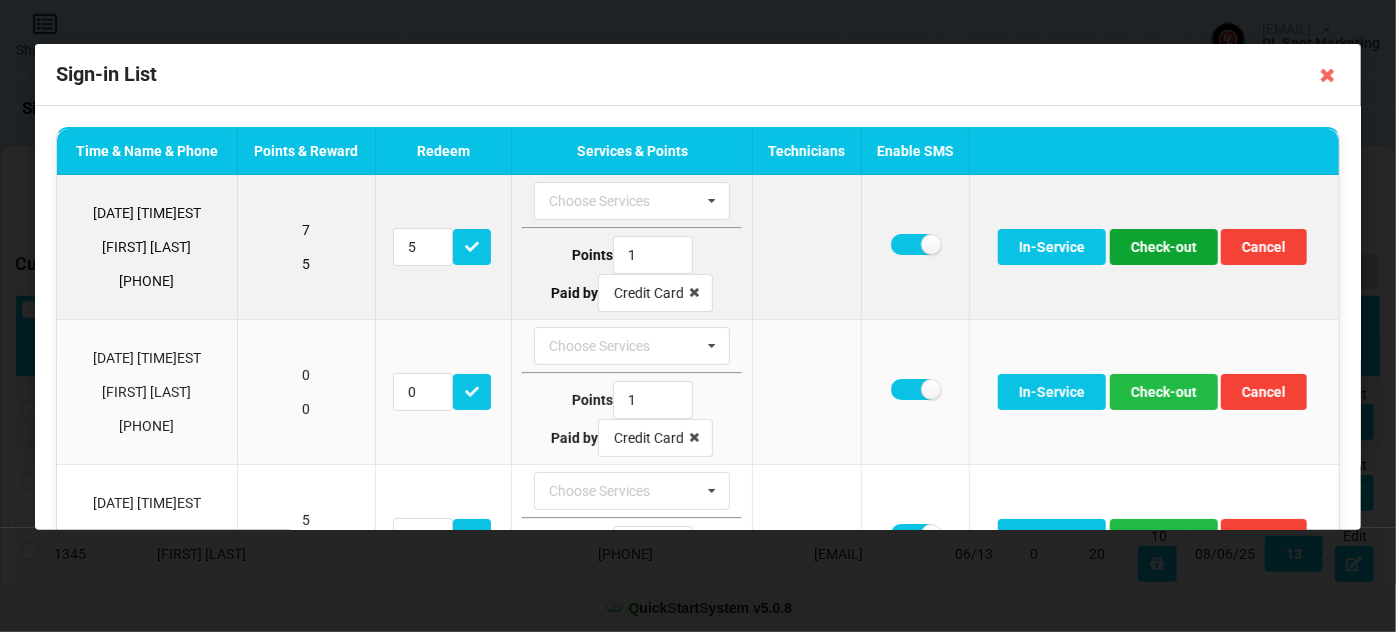 click on "Check-out" at bounding box center [1164, 247] 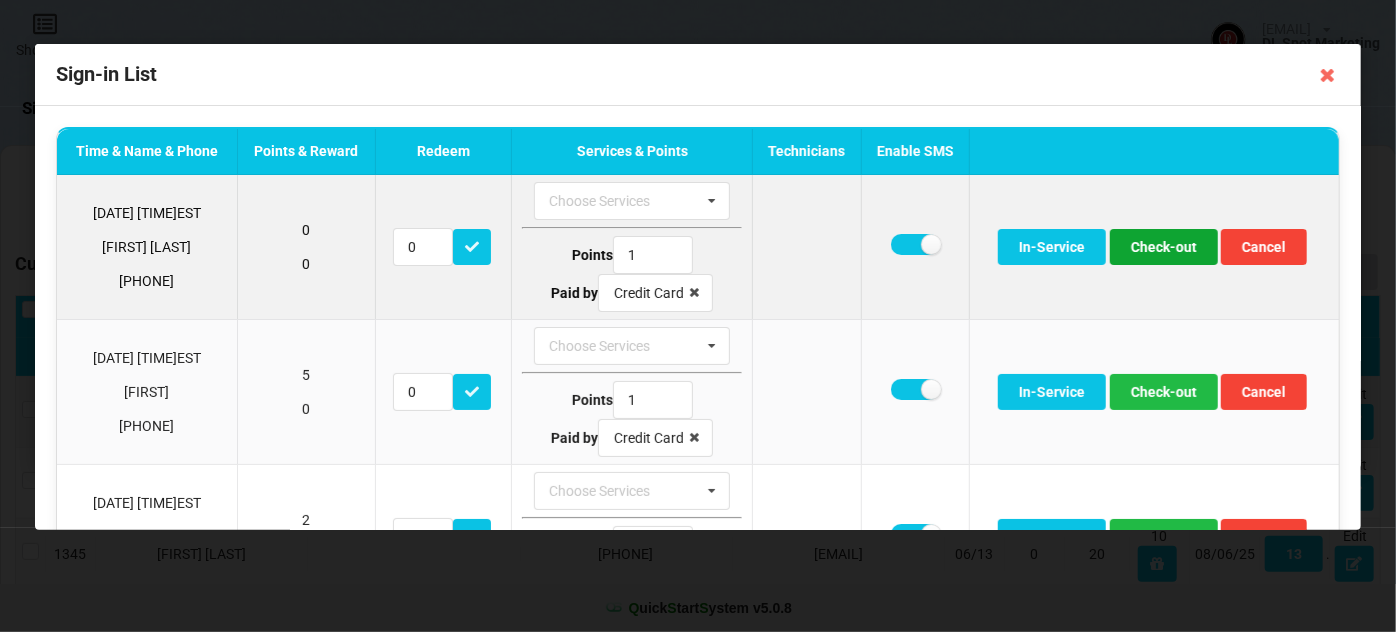 click on "Check-out" at bounding box center (1164, 247) 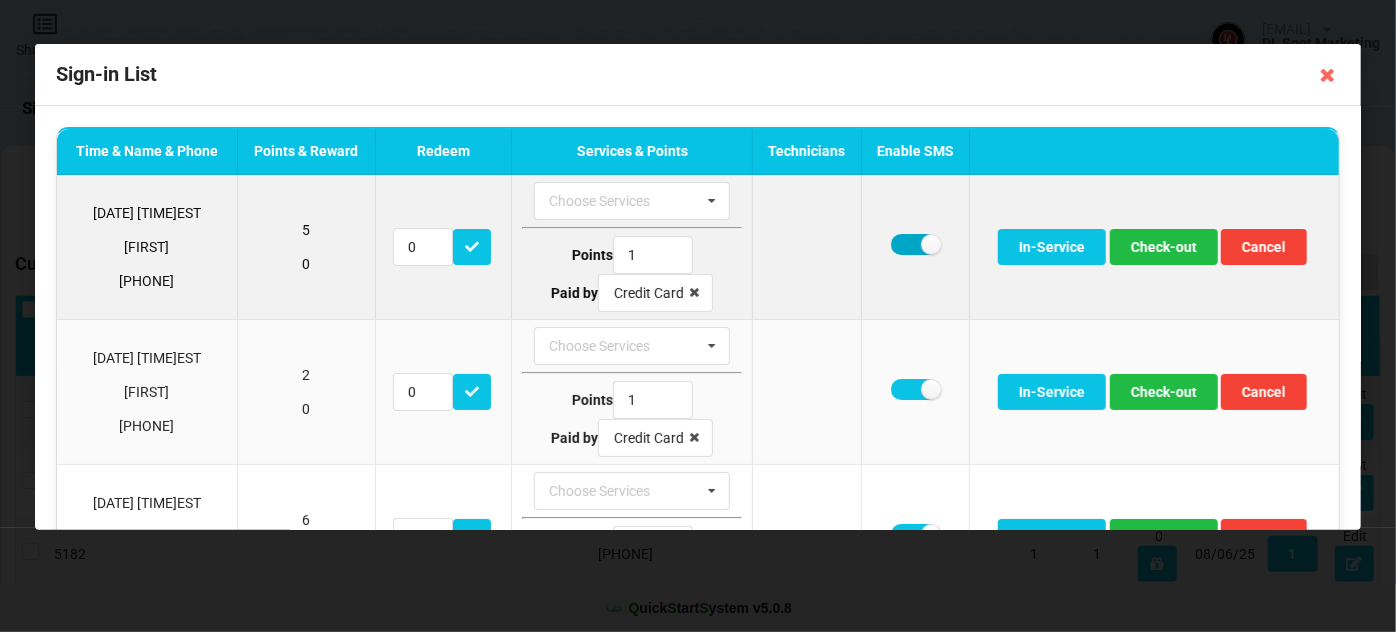 click at bounding box center (915, 244) 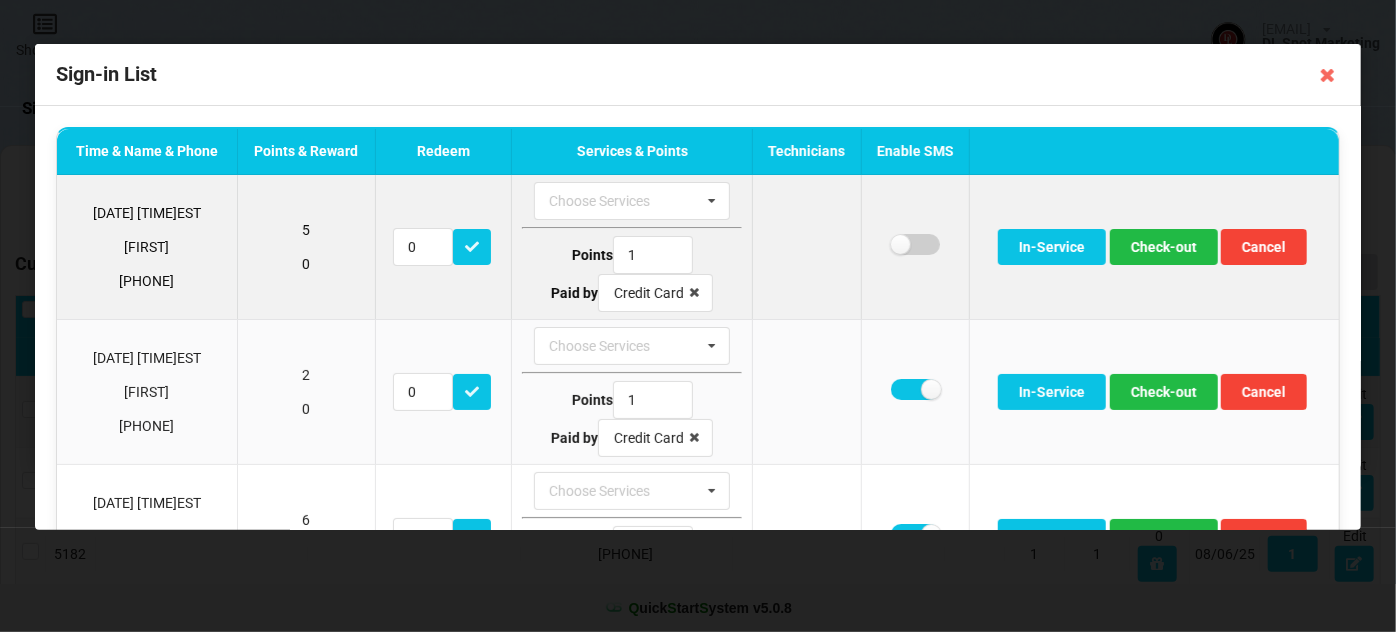 checkbox on "false" 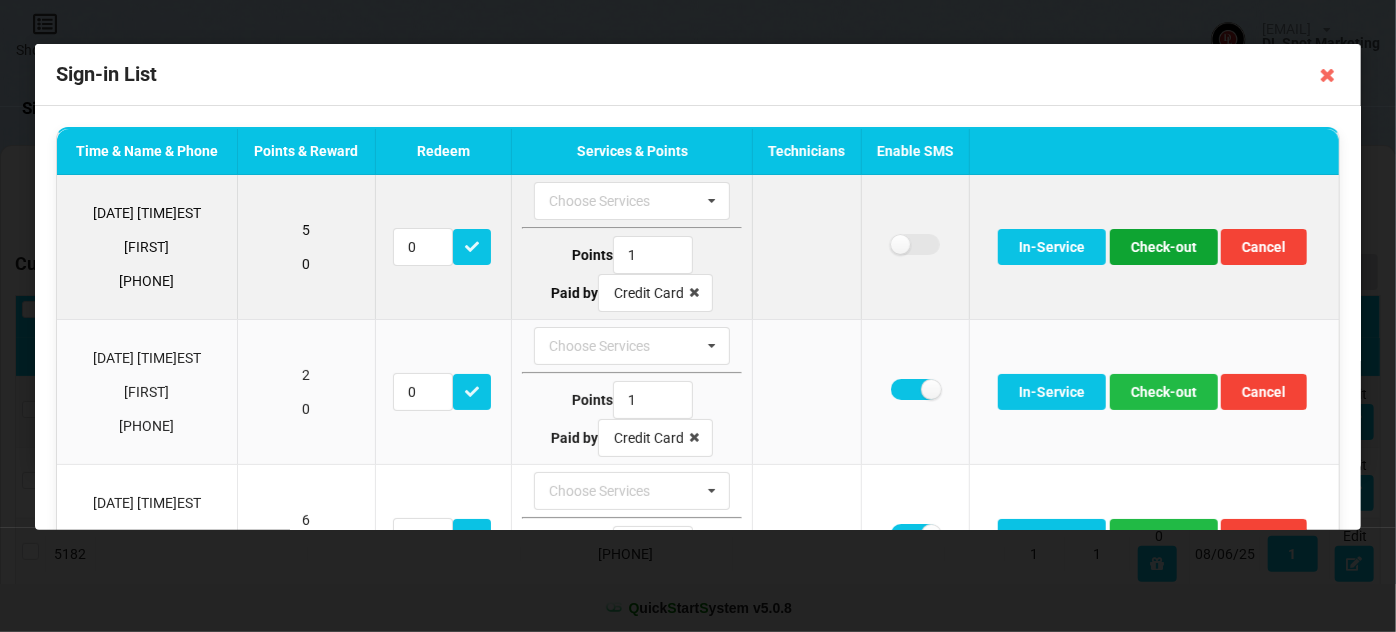 click on "Check-out" at bounding box center (1164, 247) 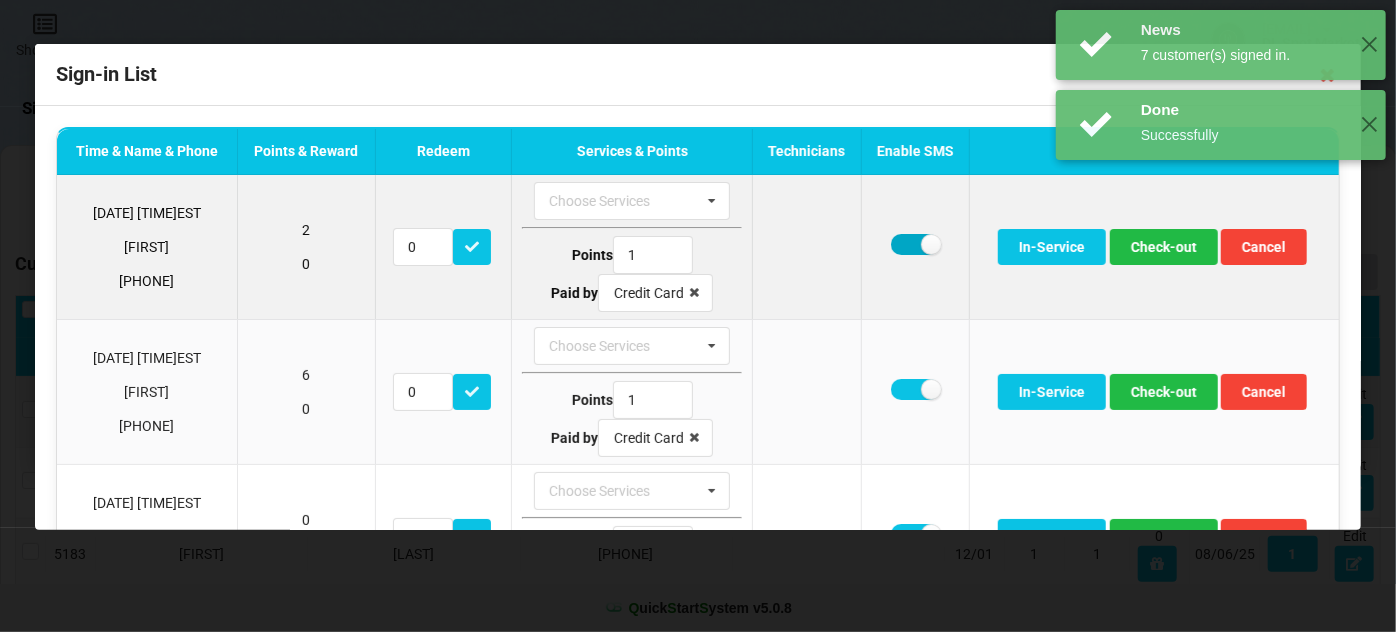 click at bounding box center [915, 244] 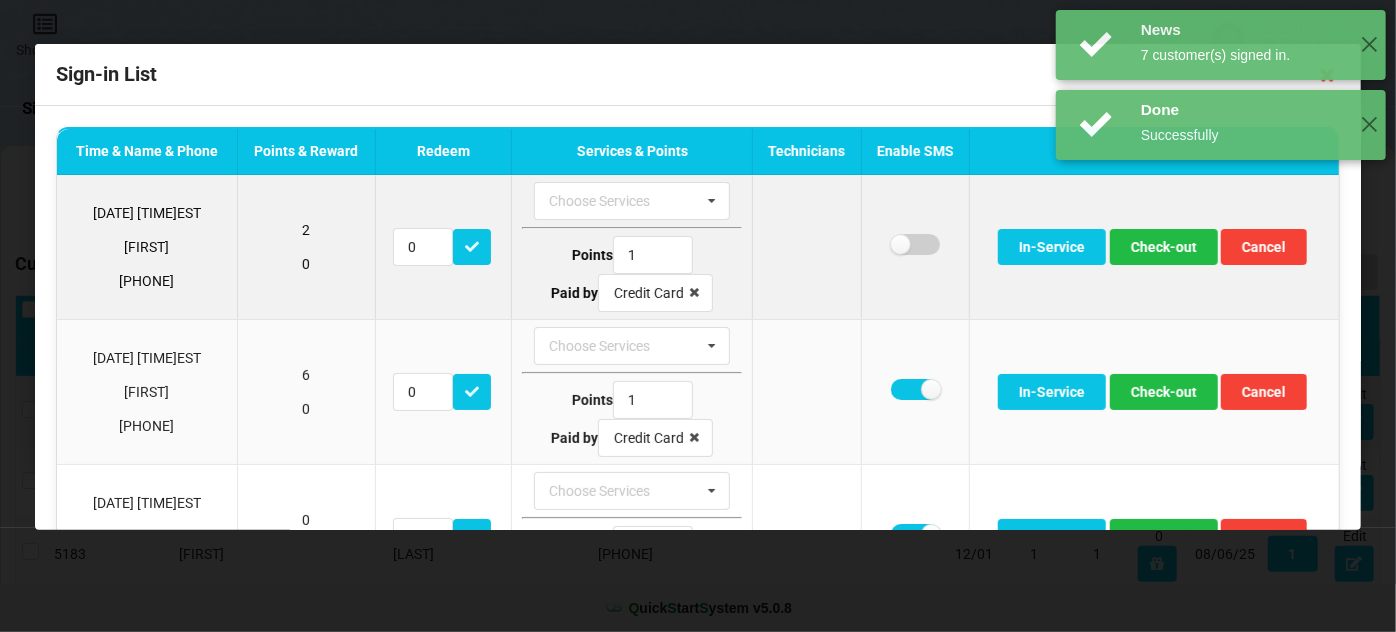 checkbox on "false" 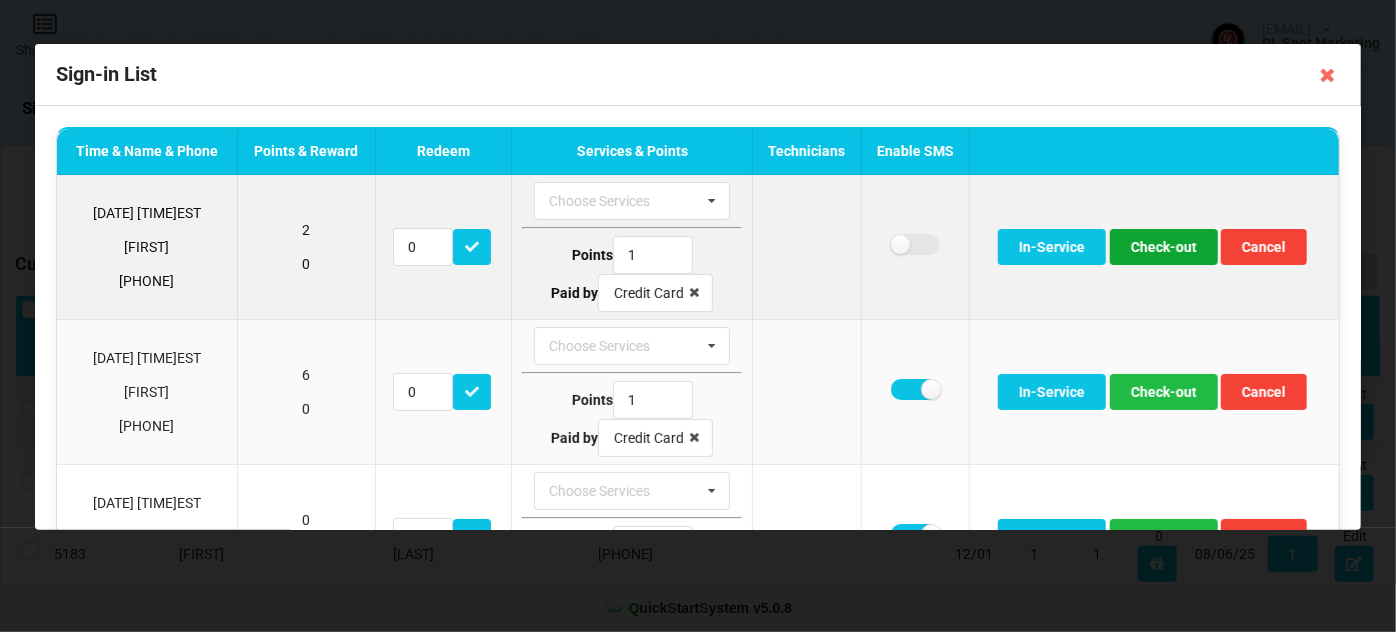 click on "Check-out" at bounding box center [1164, 247] 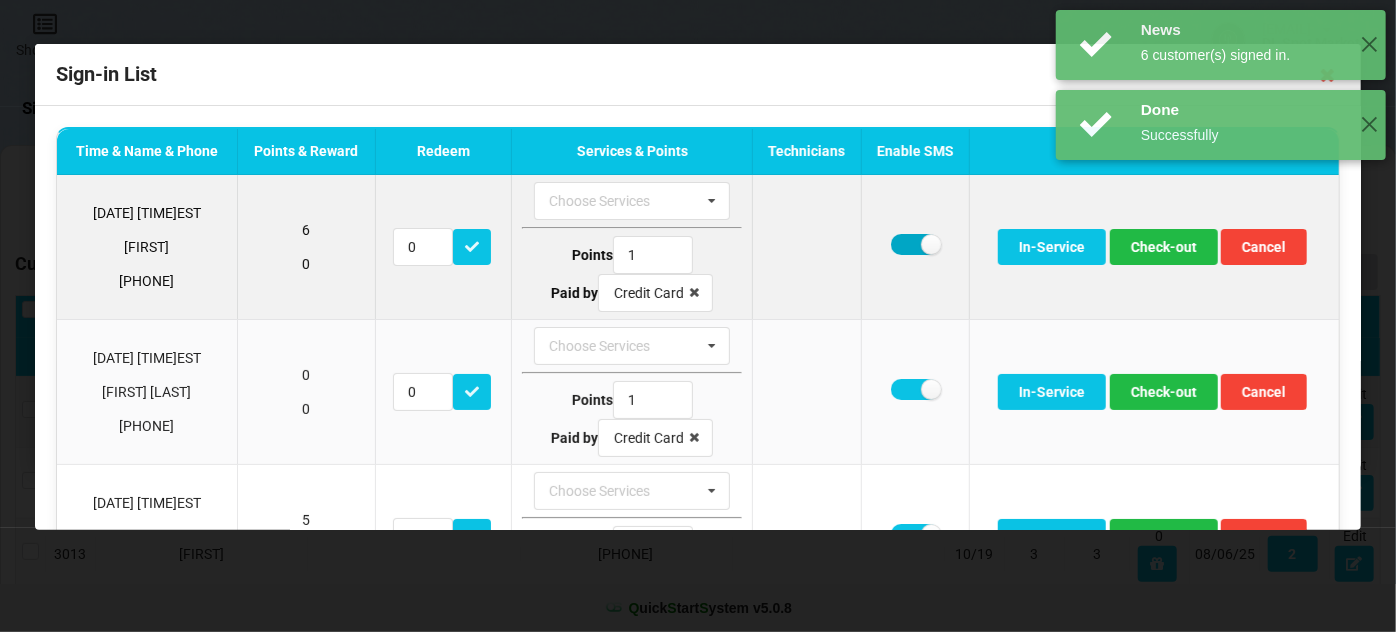 click at bounding box center [915, 244] 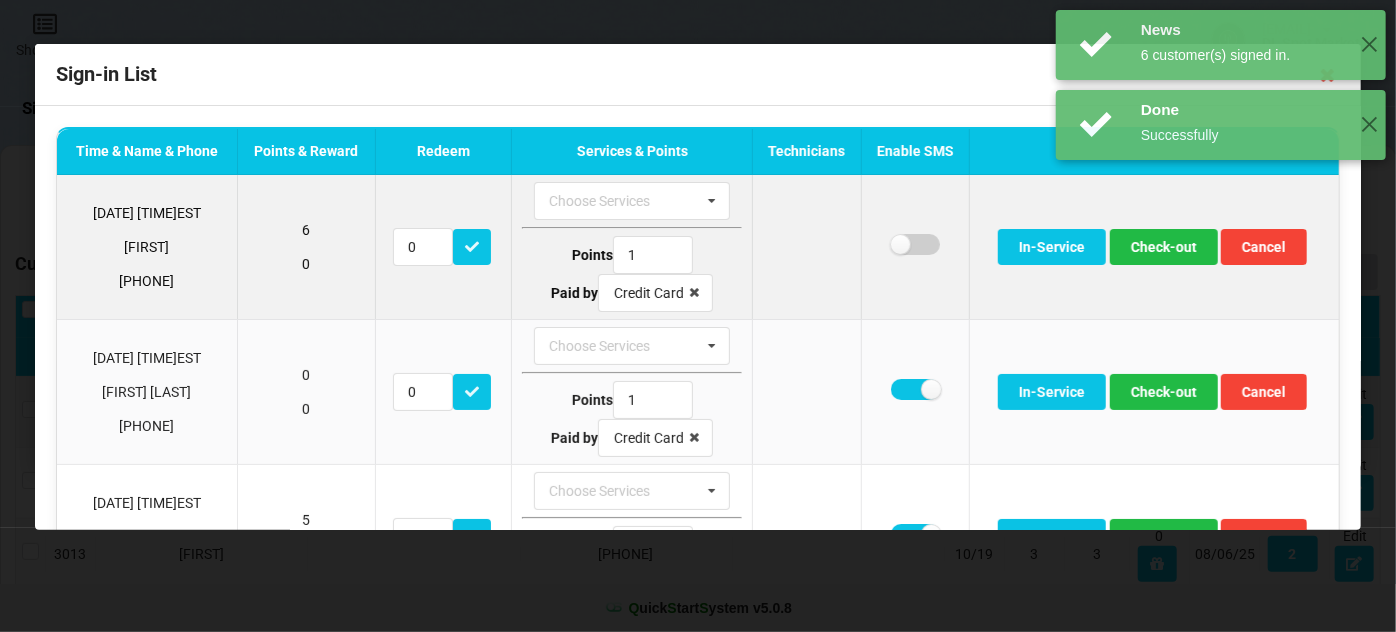 checkbox on "false" 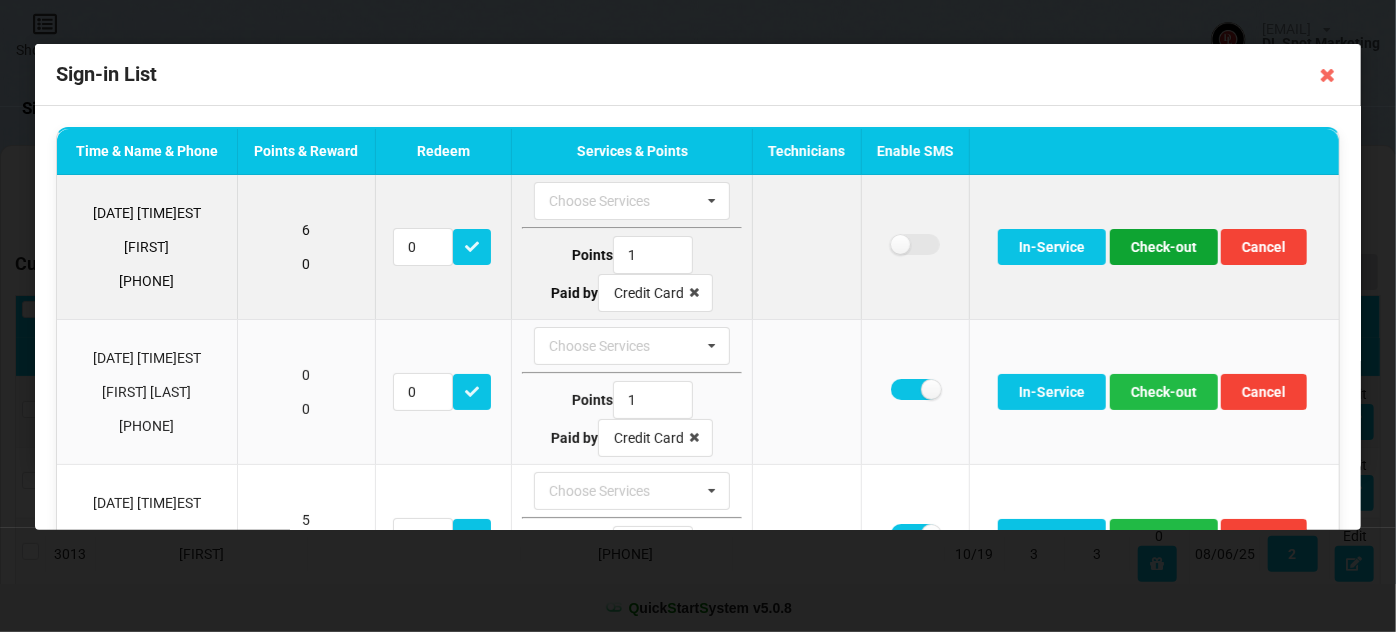 click on "Check-out" at bounding box center (1164, 247) 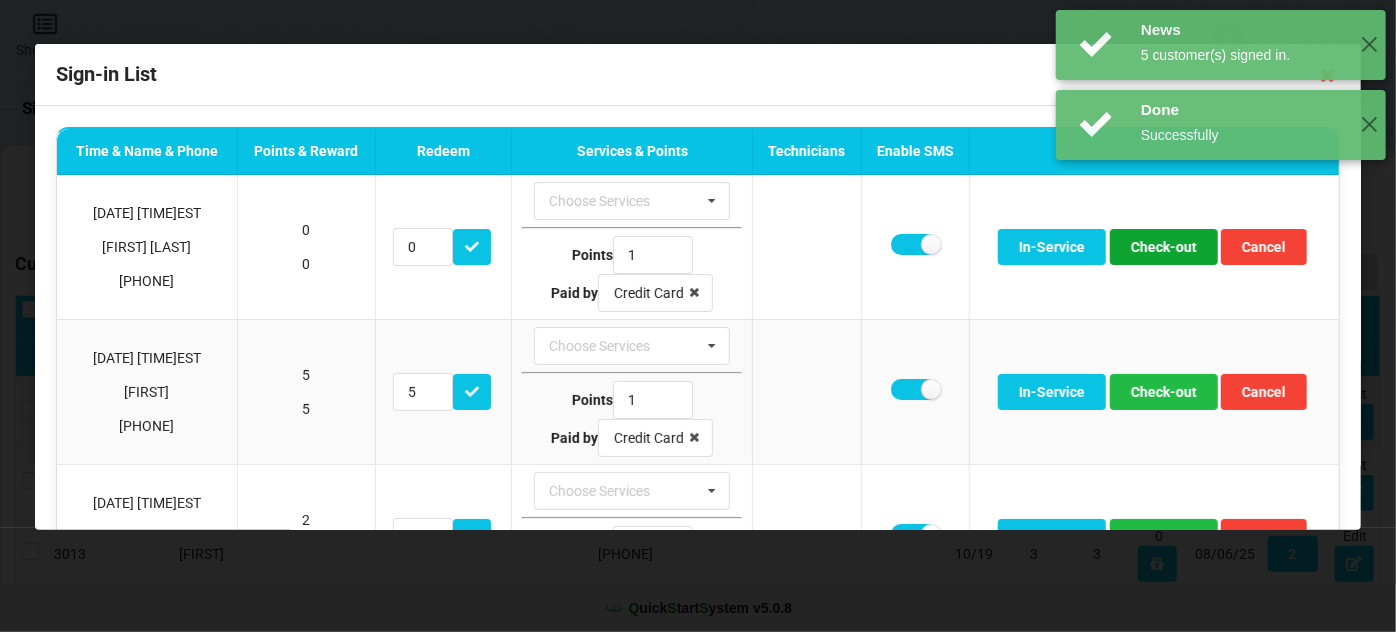 click on "Check-out" at bounding box center [1164, 247] 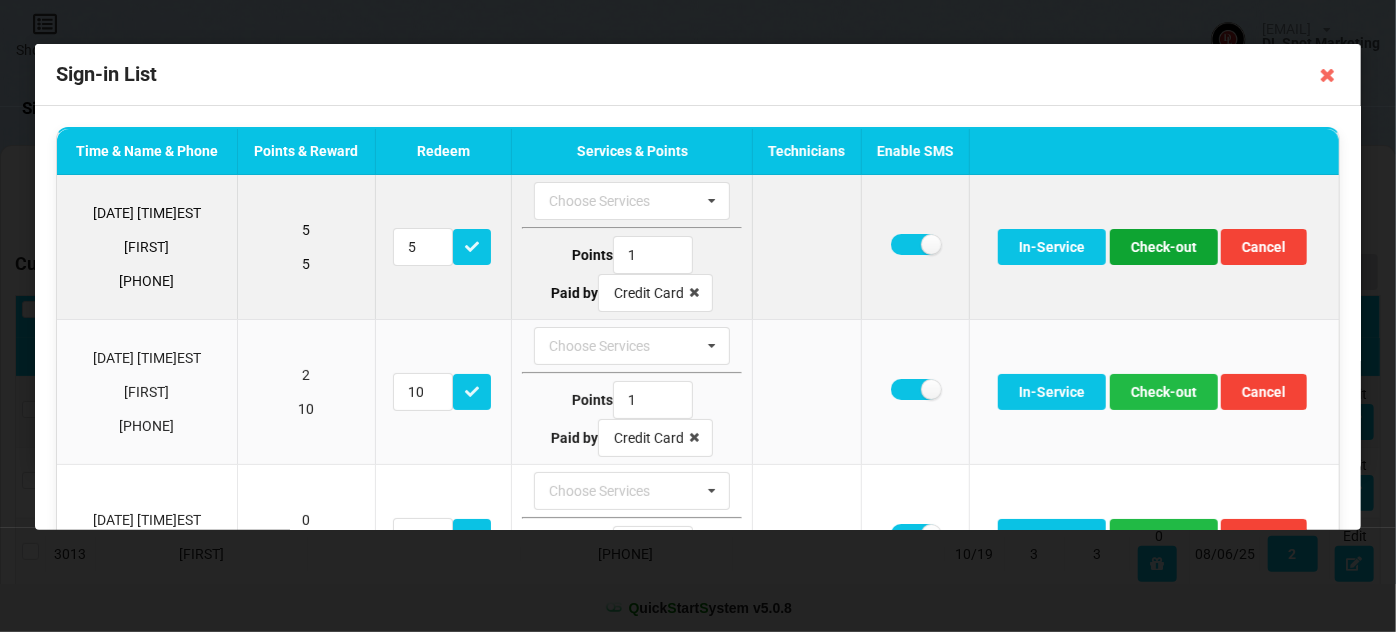click on "Check-out" at bounding box center (1164, 247) 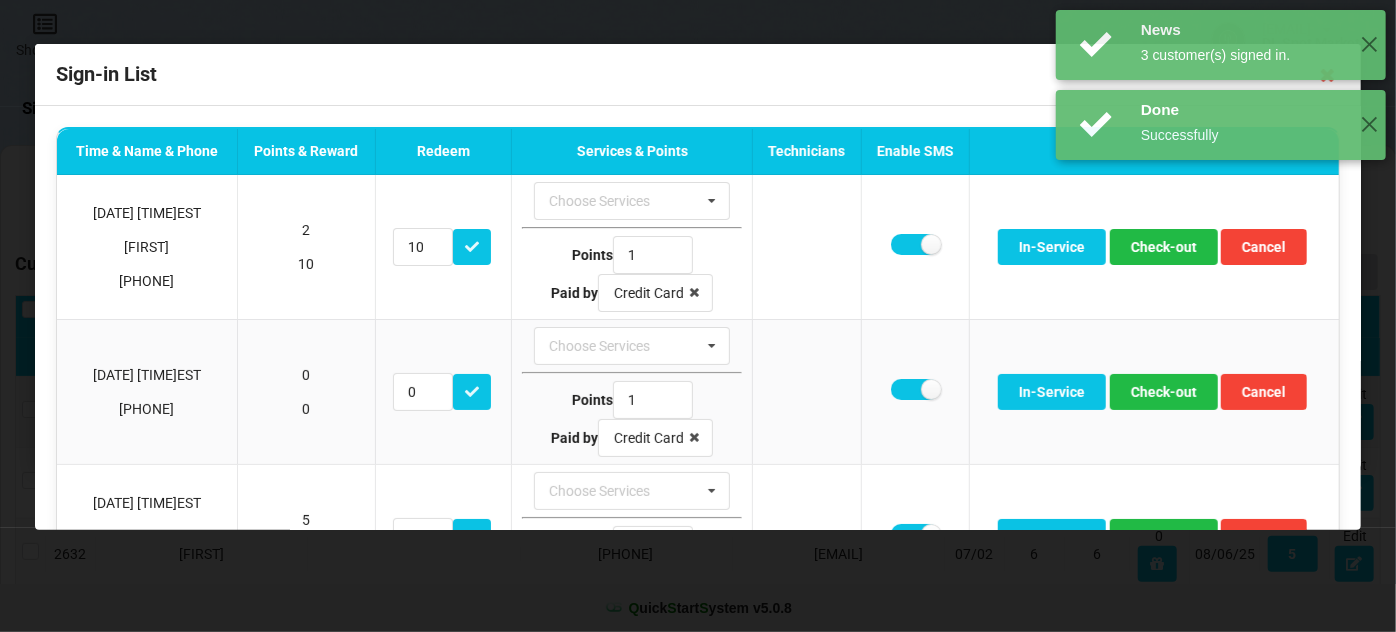 click on "SMS Sent to [PHONE]" at bounding box center [1221, 125] 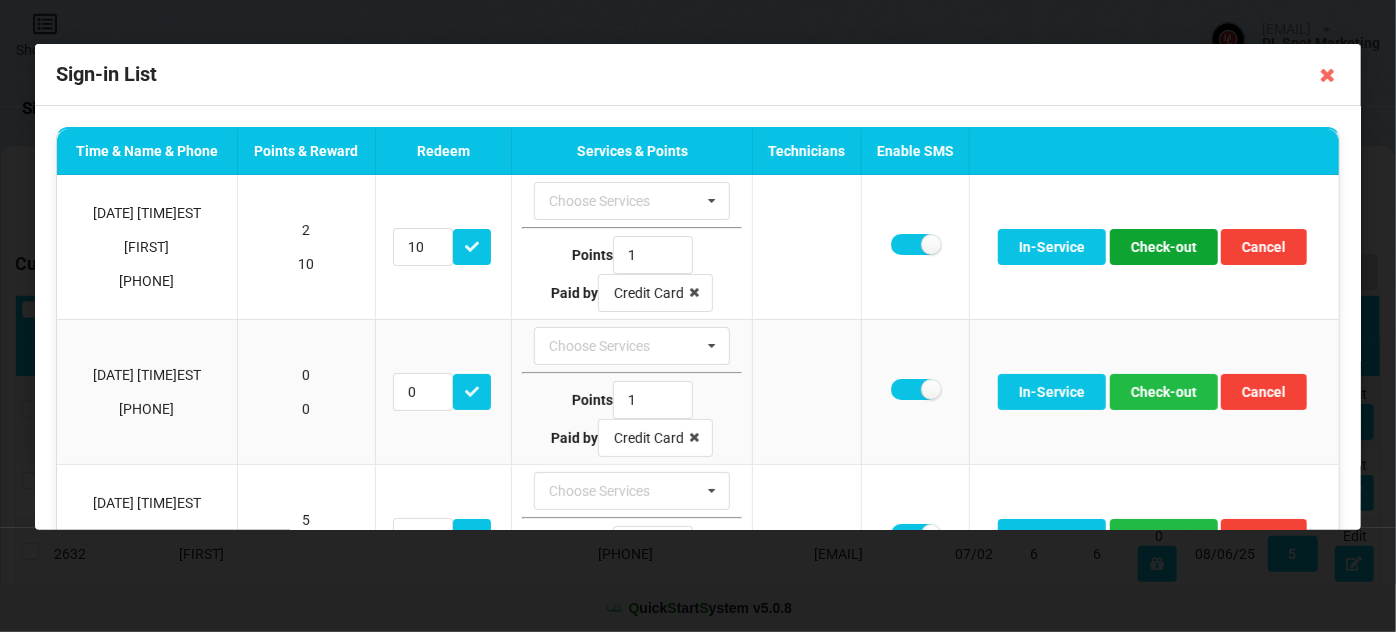 click on "Check-out" at bounding box center [1164, 247] 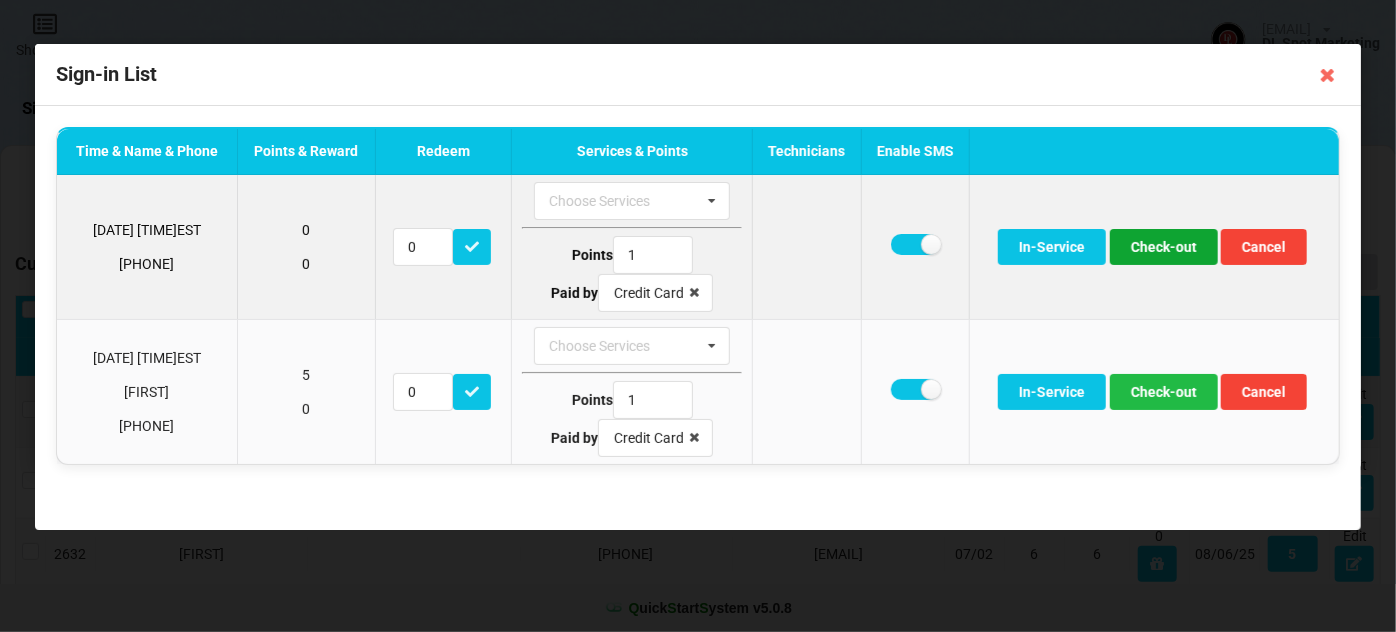 click on "Check-out" at bounding box center [1164, 247] 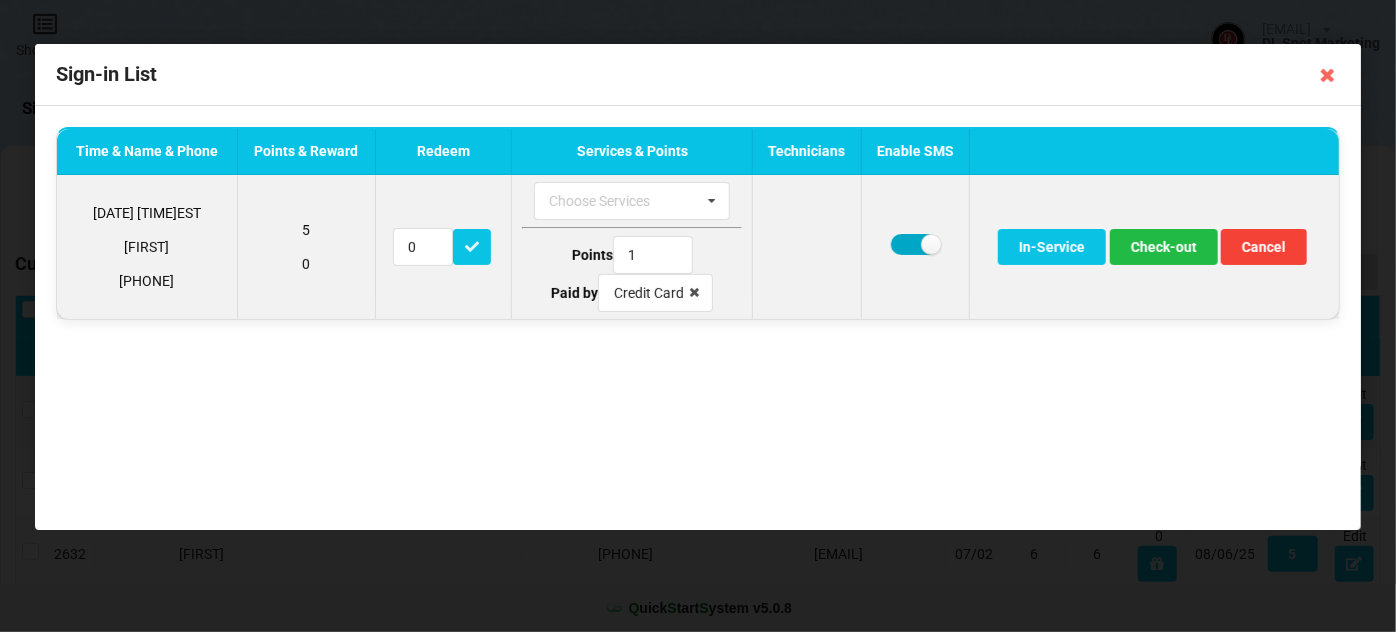 click at bounding box center (915, 244) 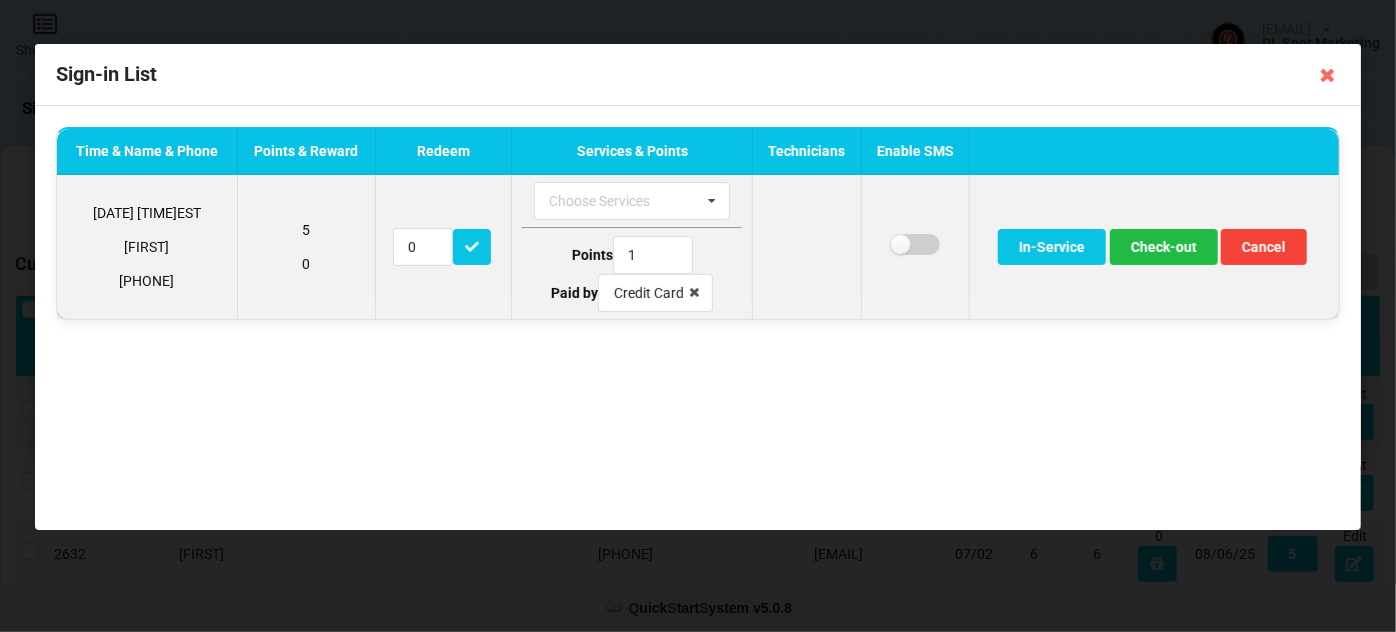 checkbox on "false" 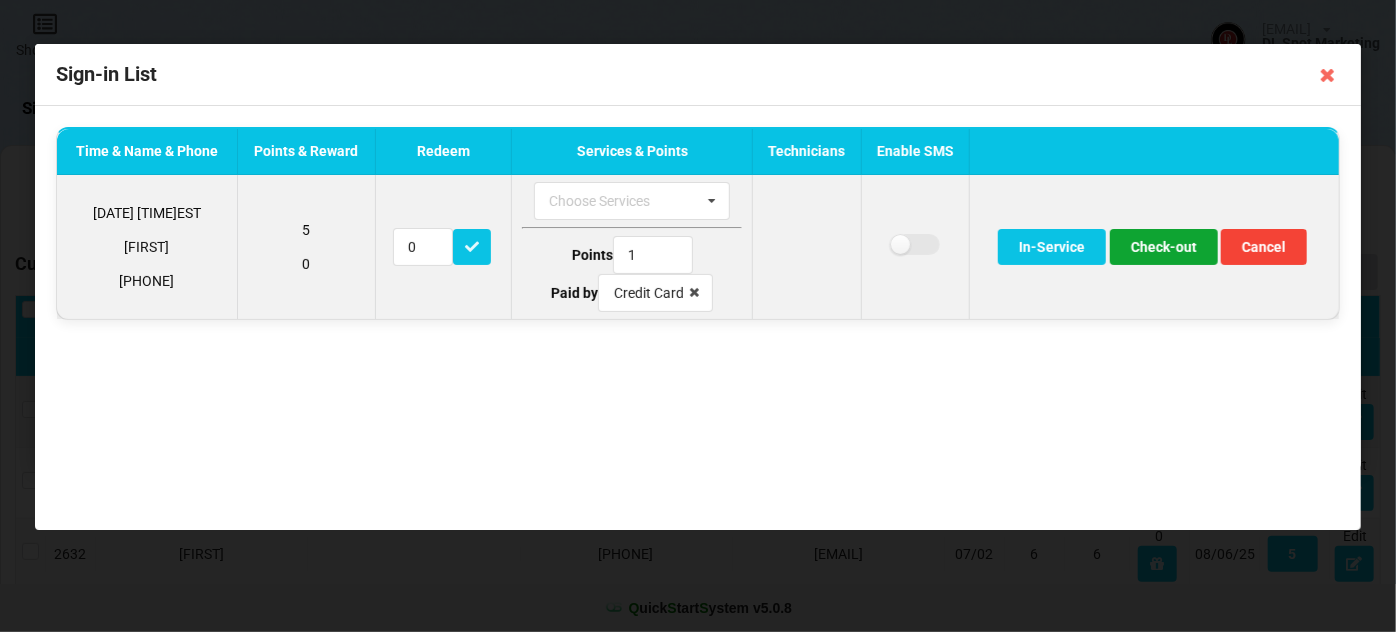 click on "Check-out" at bounding box center (1164, 247) 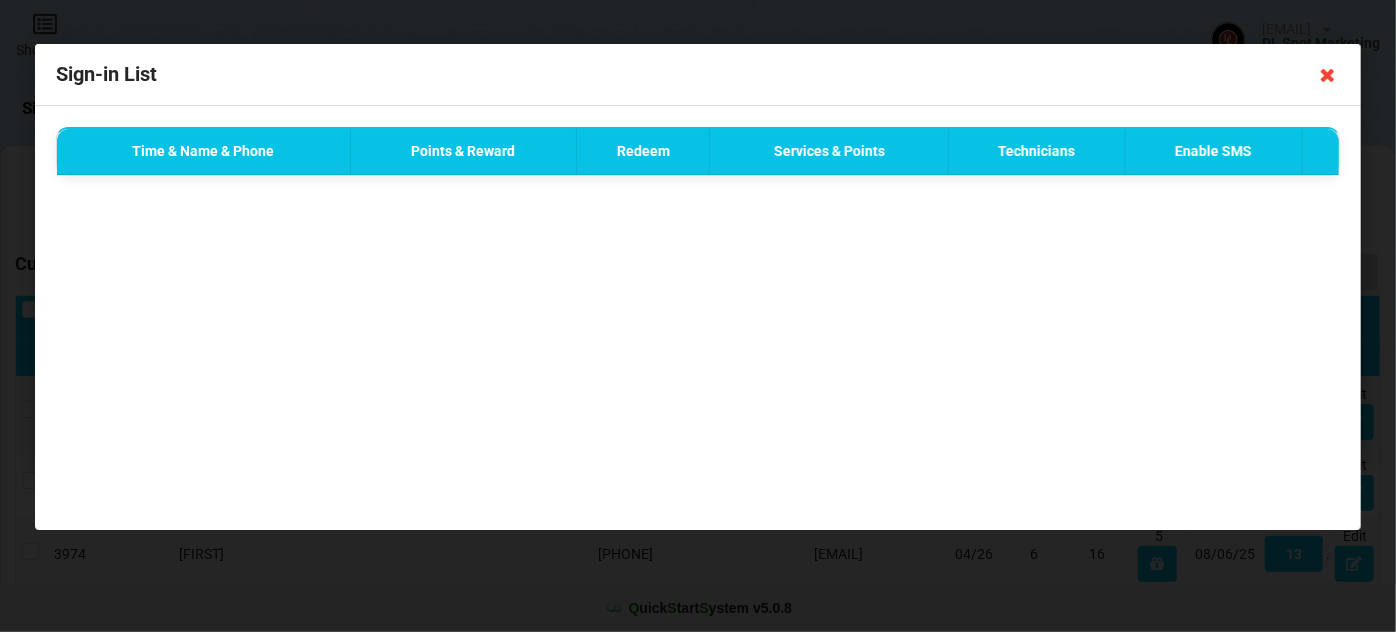 click at bounding box center [1328, 75] 